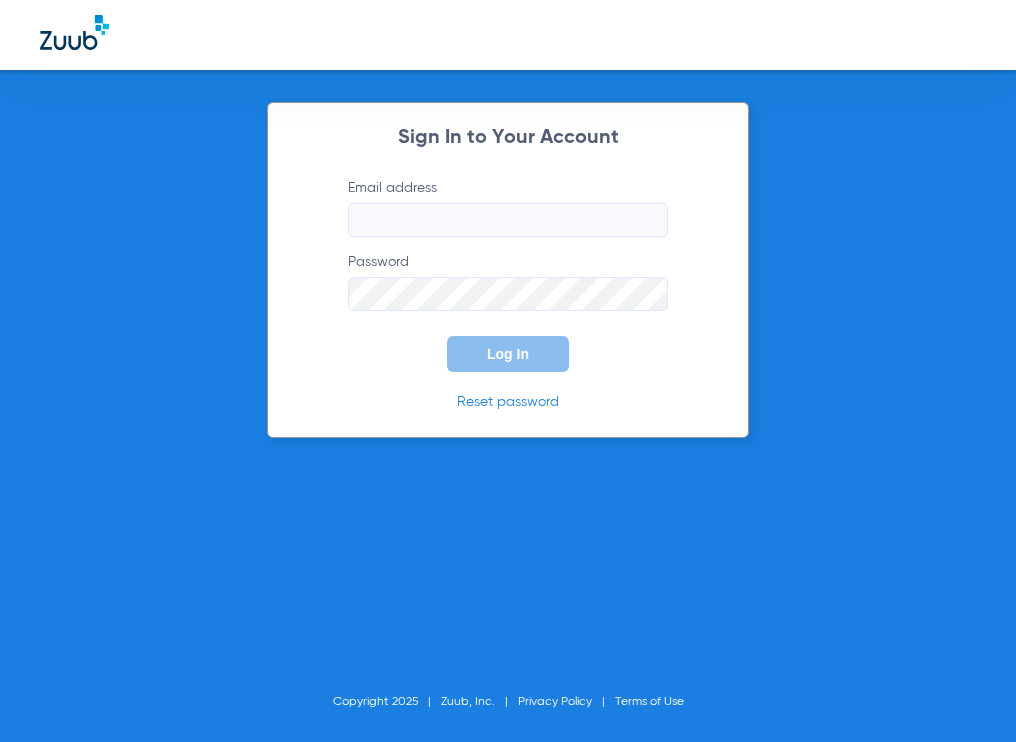 scroll, scrollTop: 0, scrollLeft: 0, axis: both 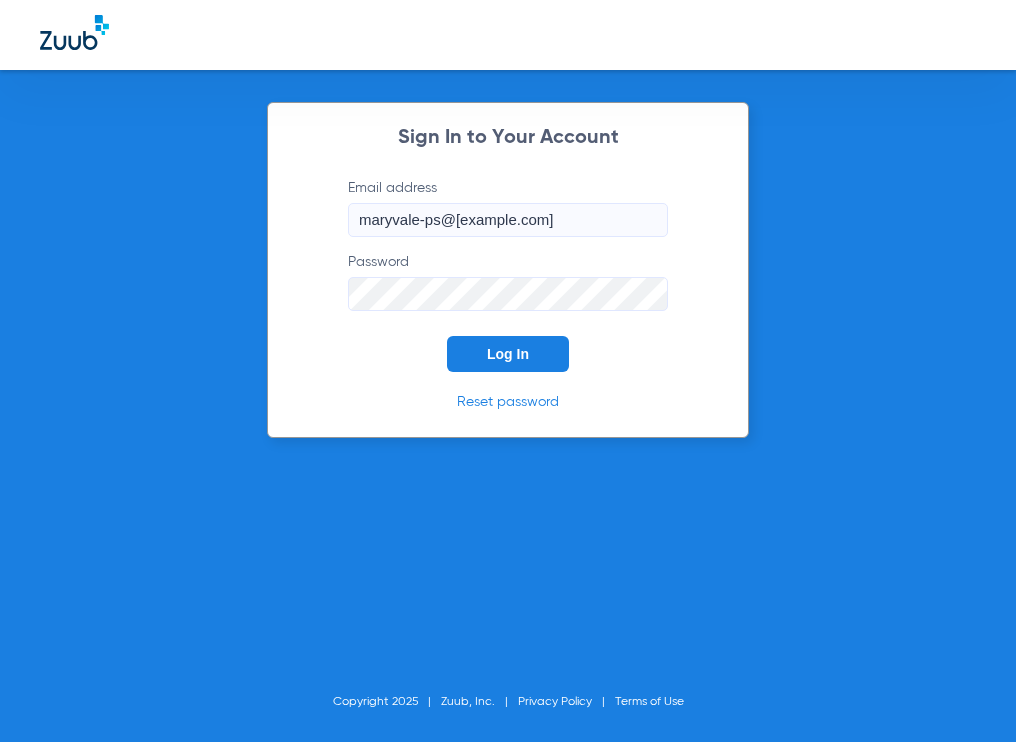 click on "Email address maryvale-ps@[example.com] Password Log In" 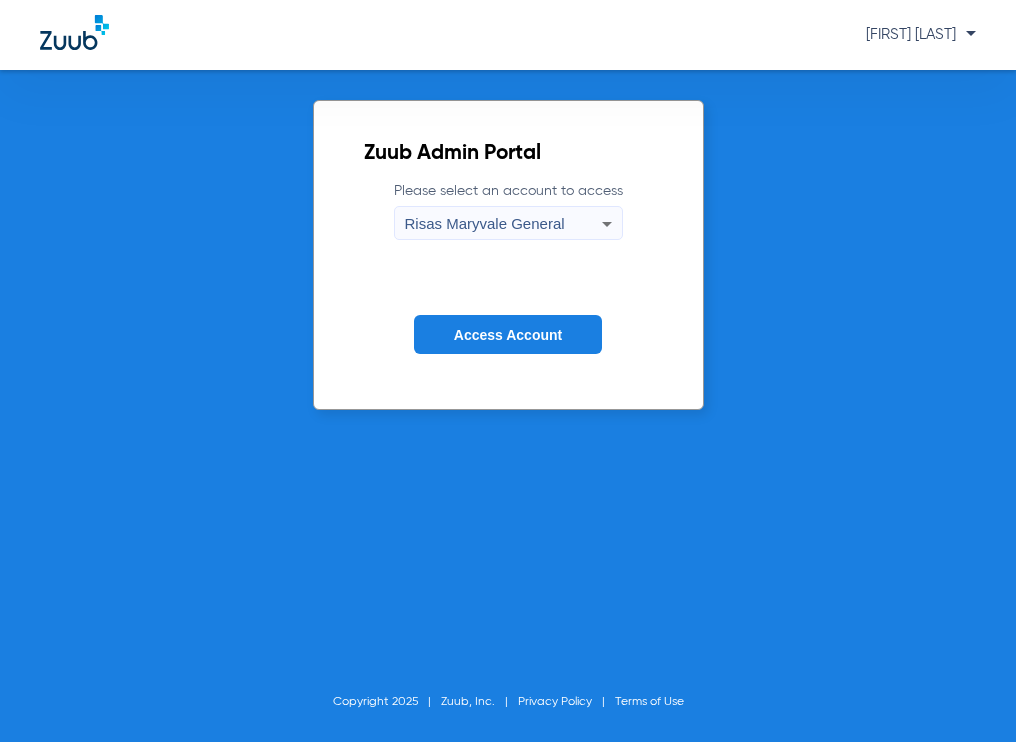 click on "Access Account" 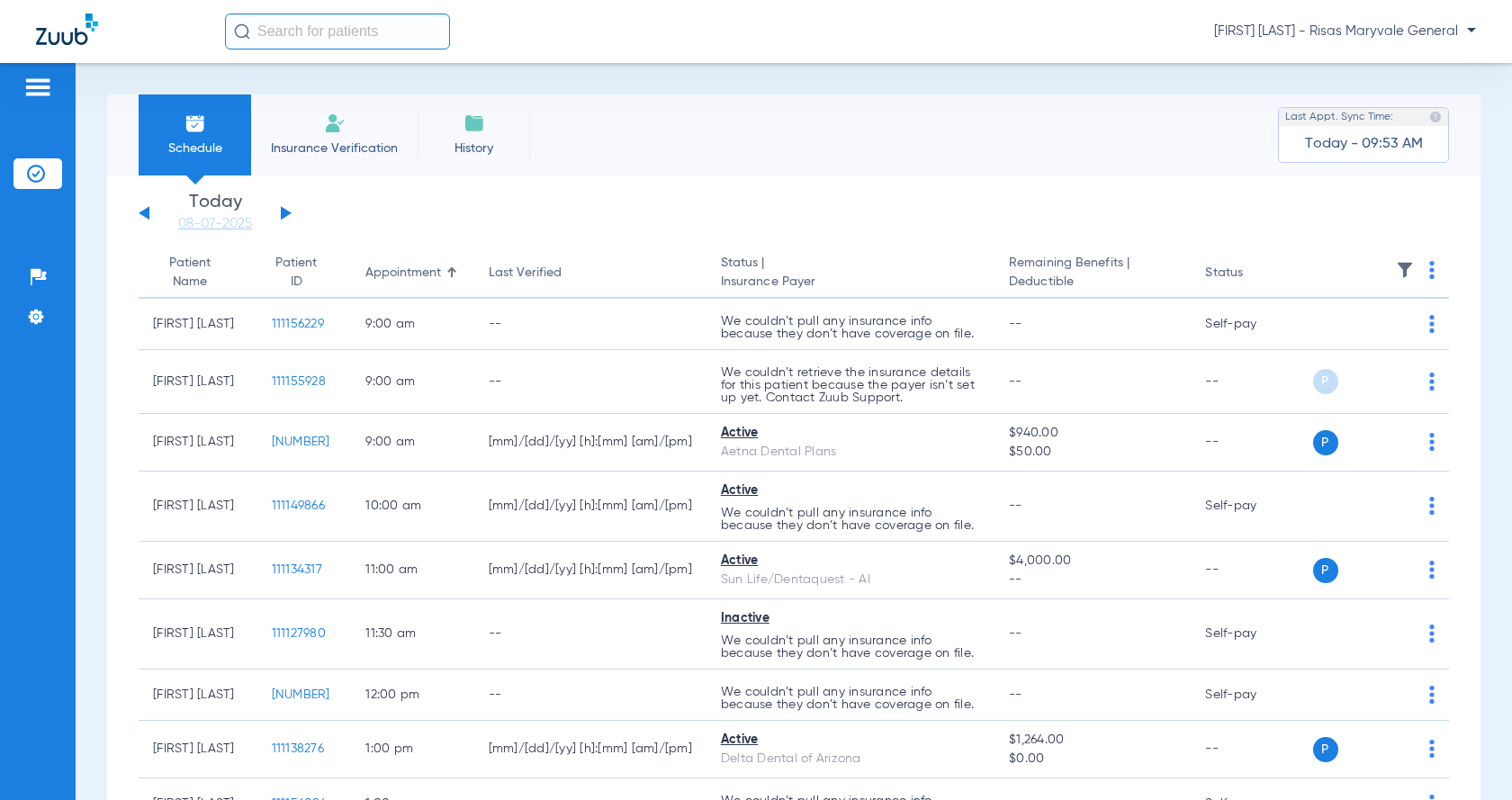 click 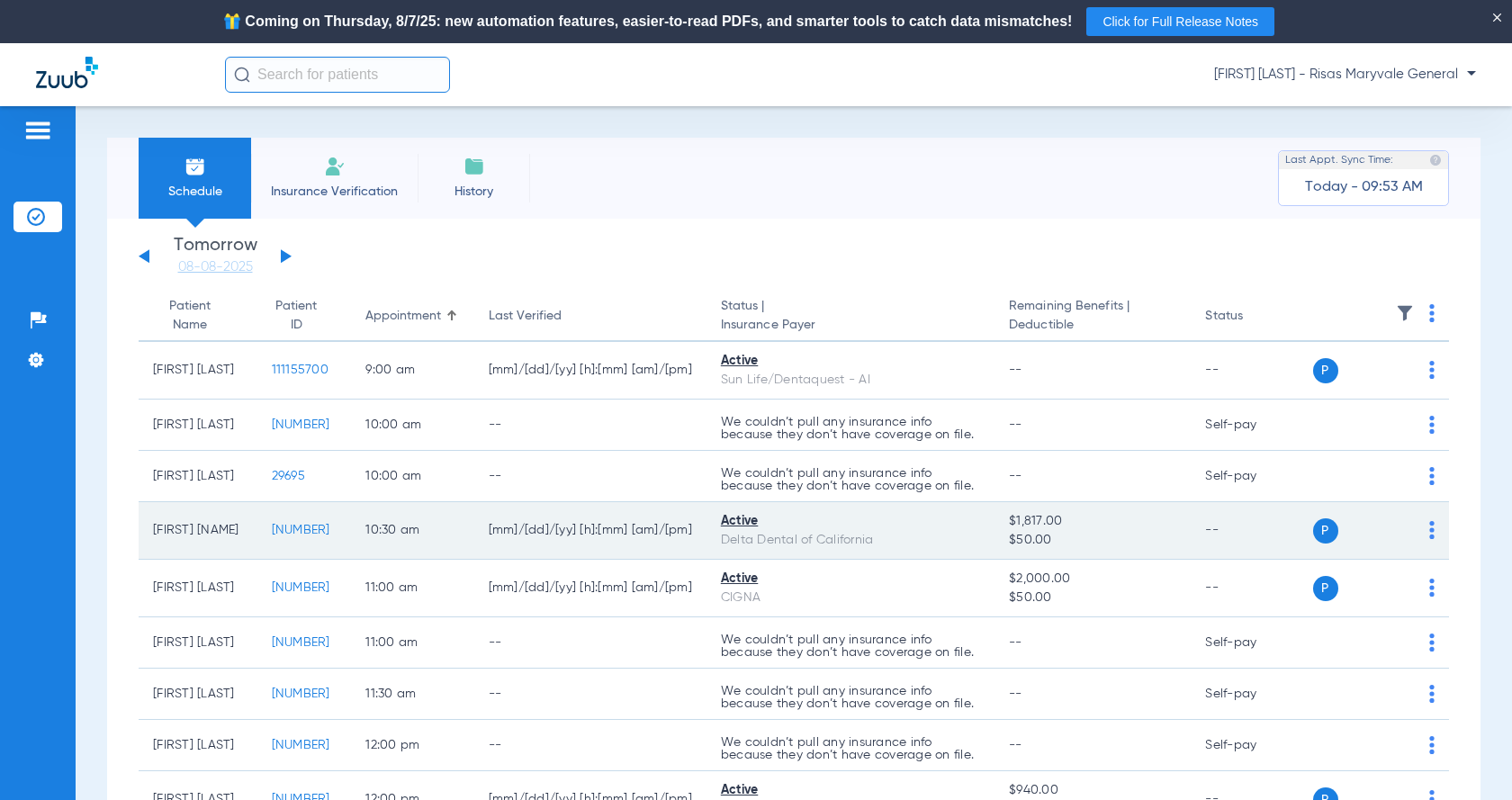click on "[NUMBER]" 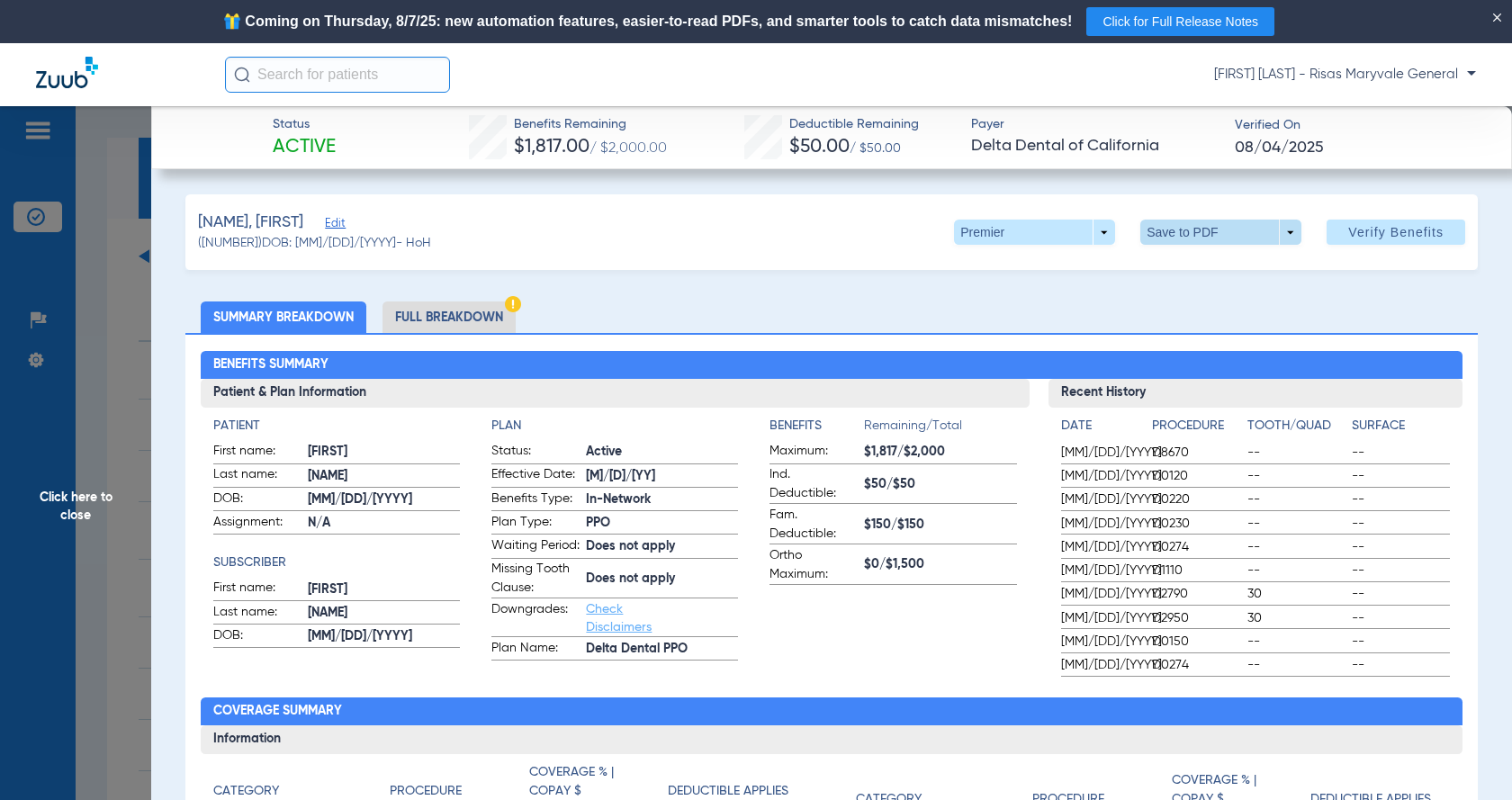 click 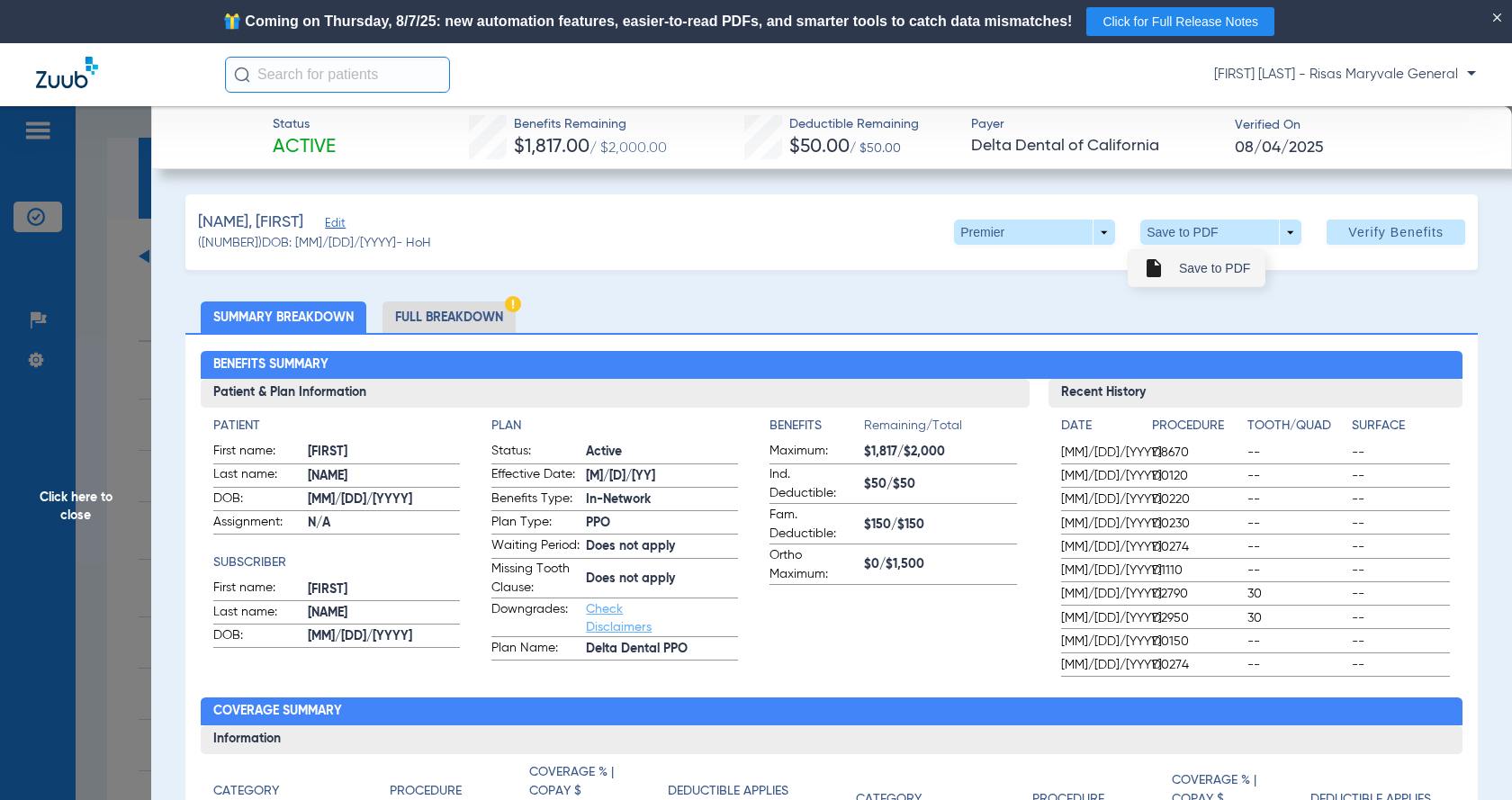 click on "insert_drive_file  Save to PDF" at bounding box center (1196, 268) 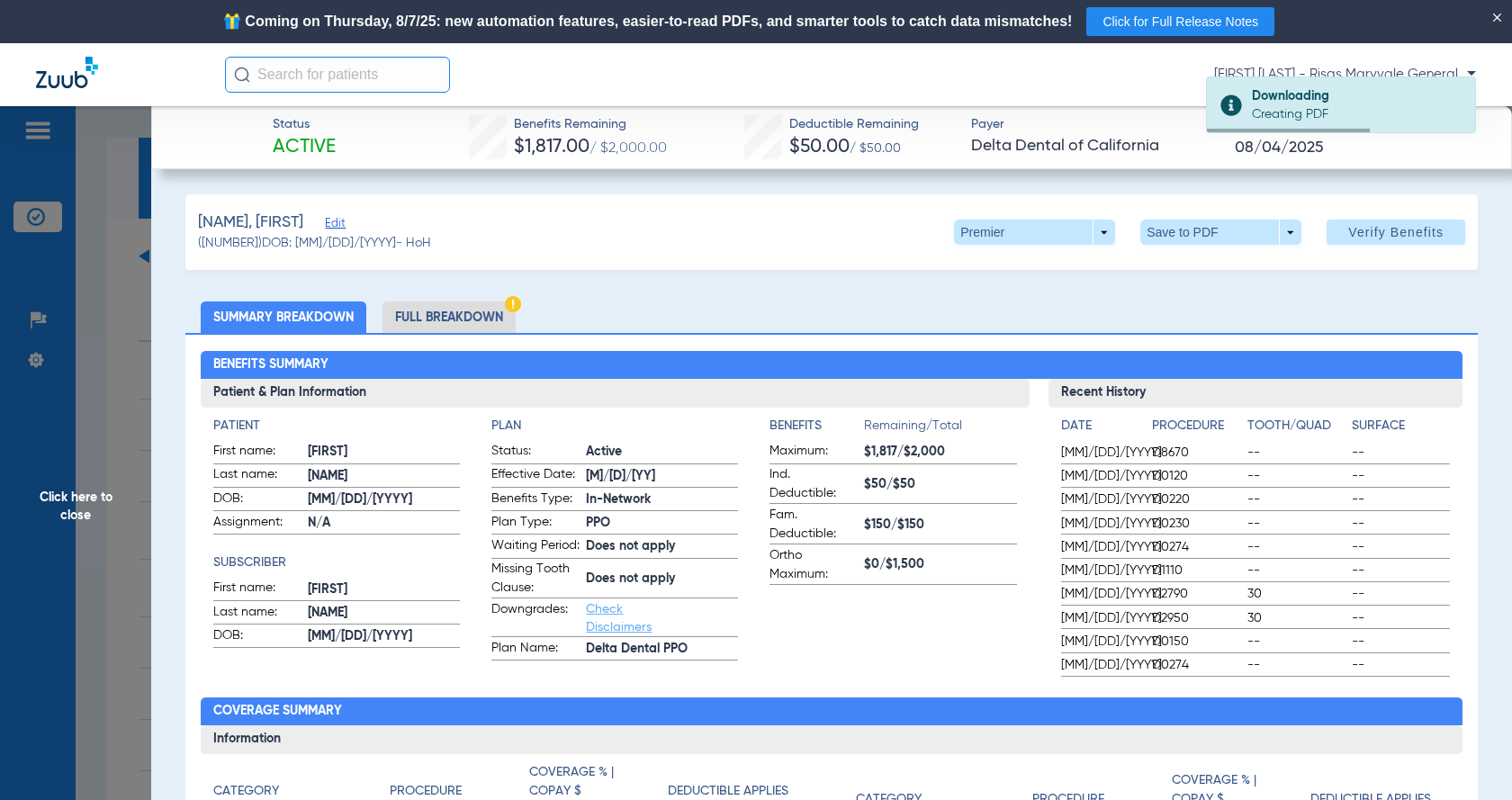 click on "Full Breakdown" 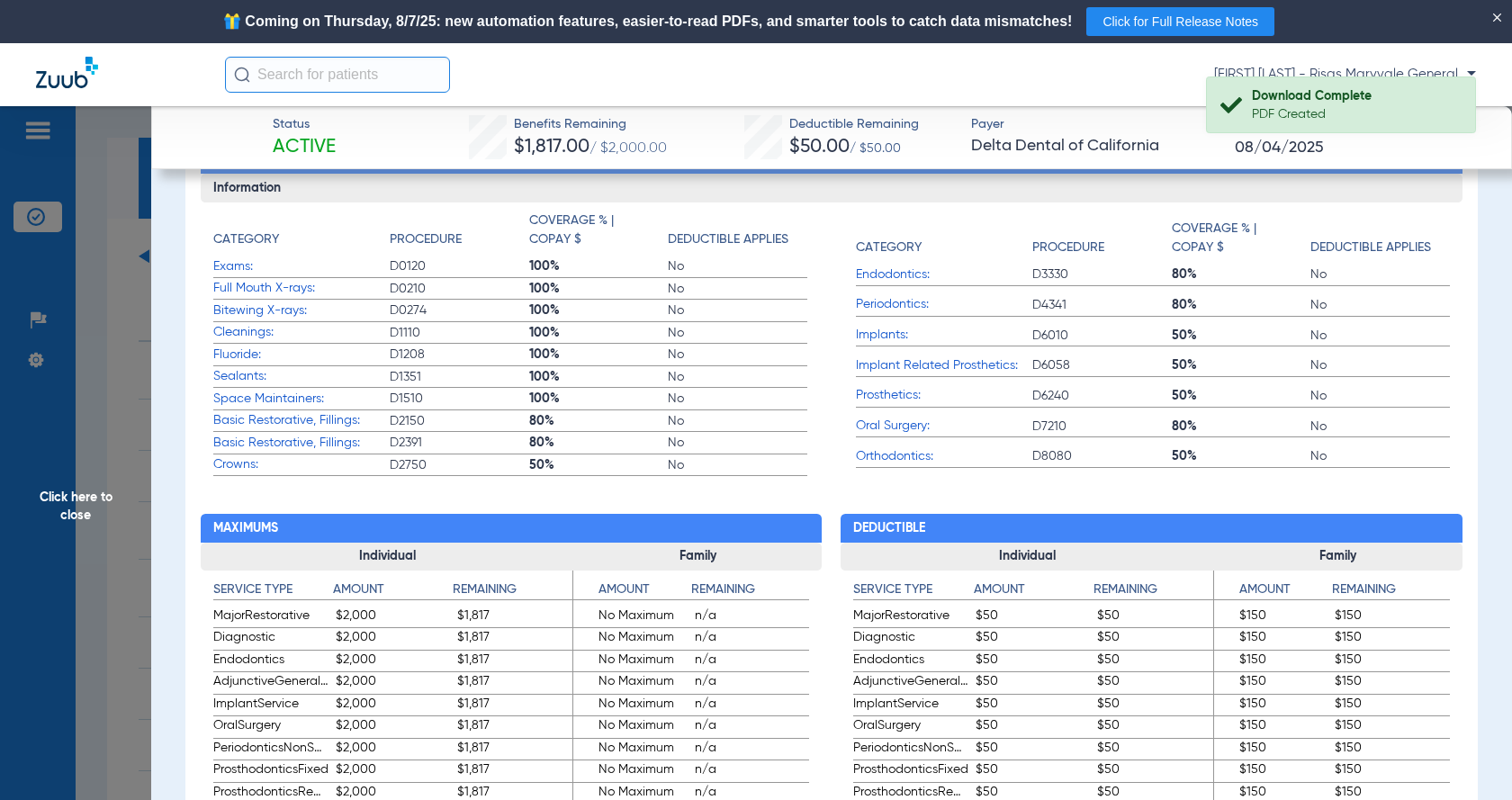 scroll, scrollTop: 705, scrollLeft: 0, axis: vertical 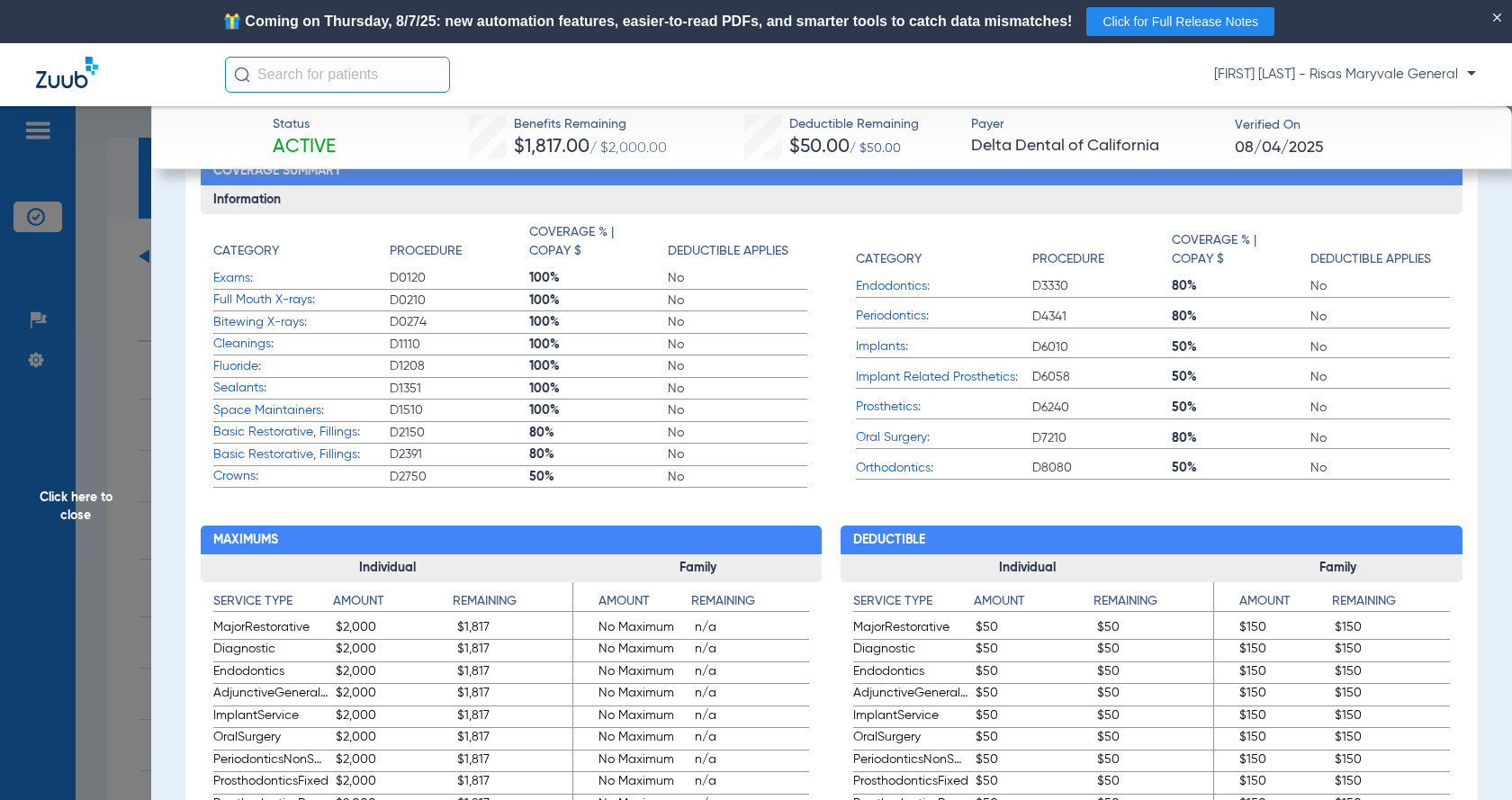 click on "Click here to close" 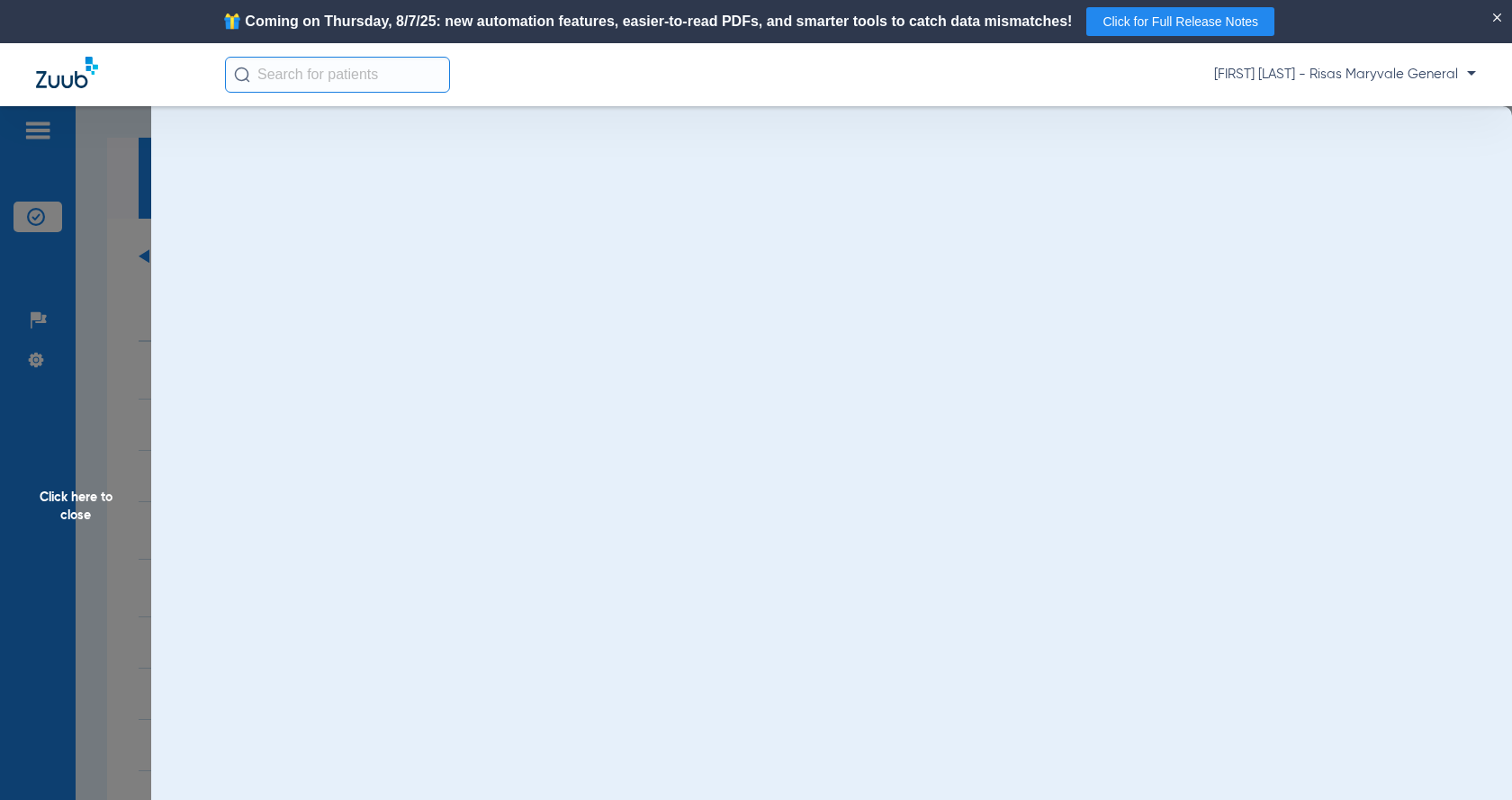 scroll, scrollTop: 0, scrollLeft: 0, axis: both 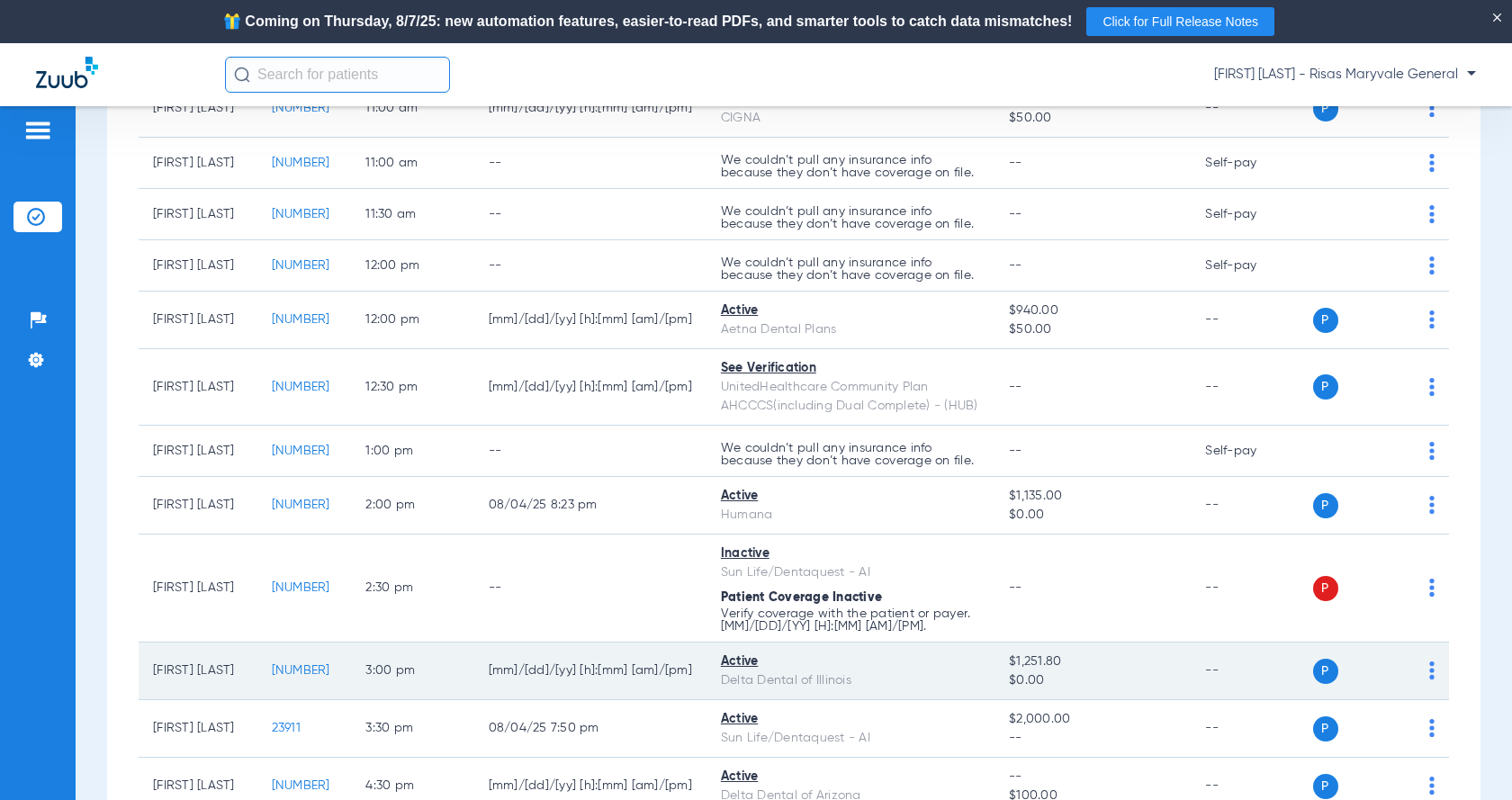 click on "[NUMBER]" 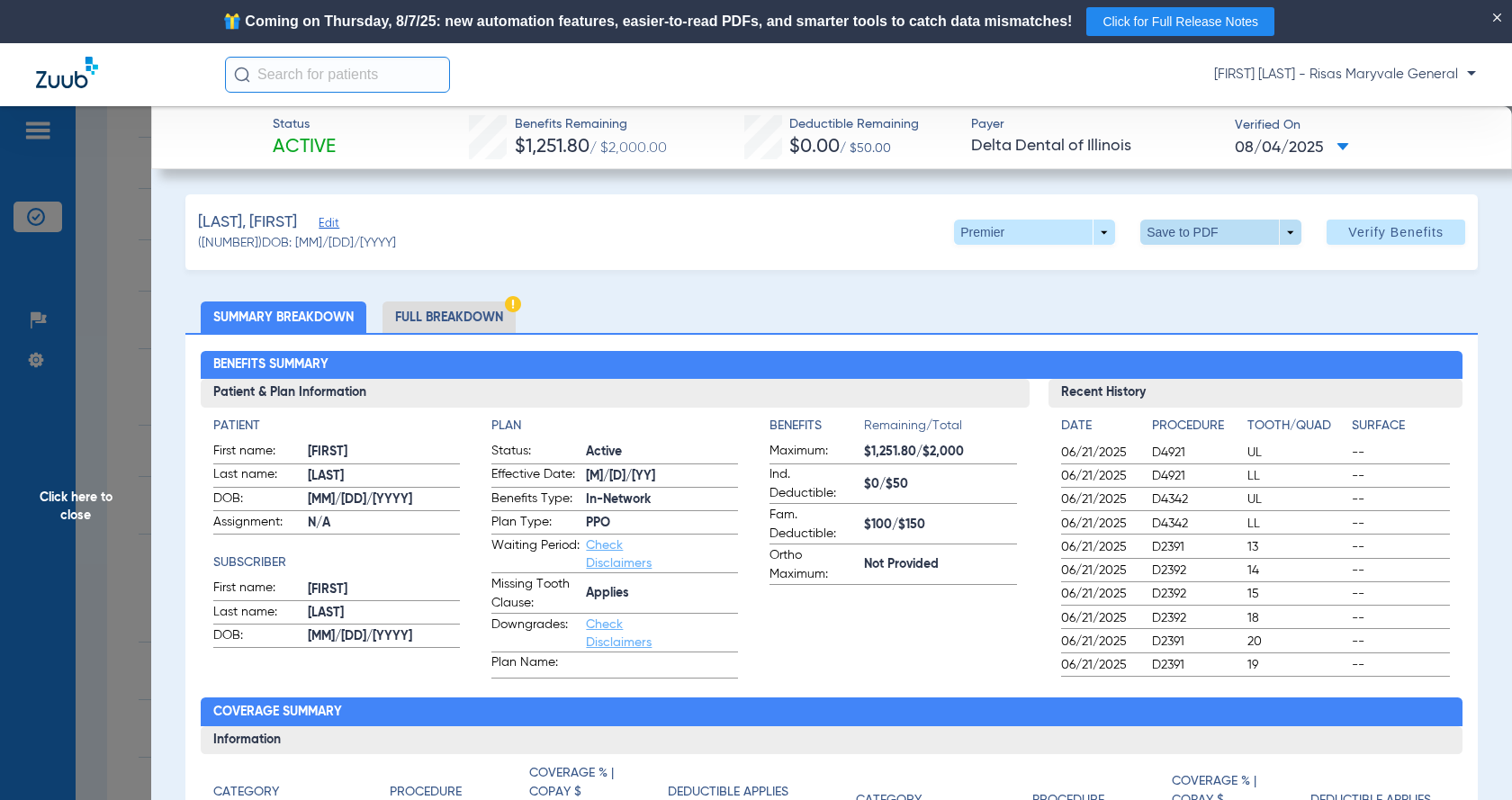 click 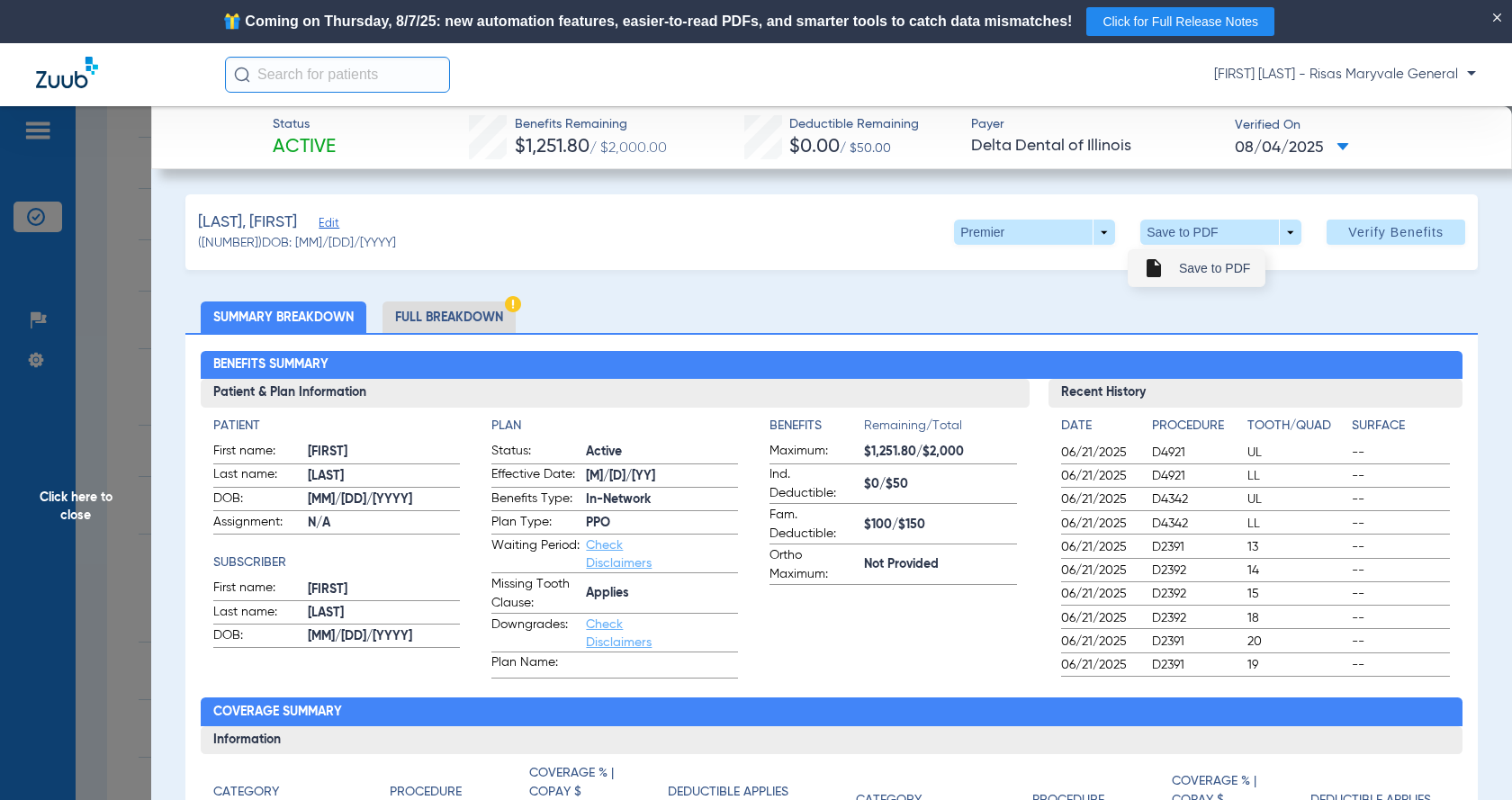 click on "Save to PDF" at bounding box center [1214, 268] 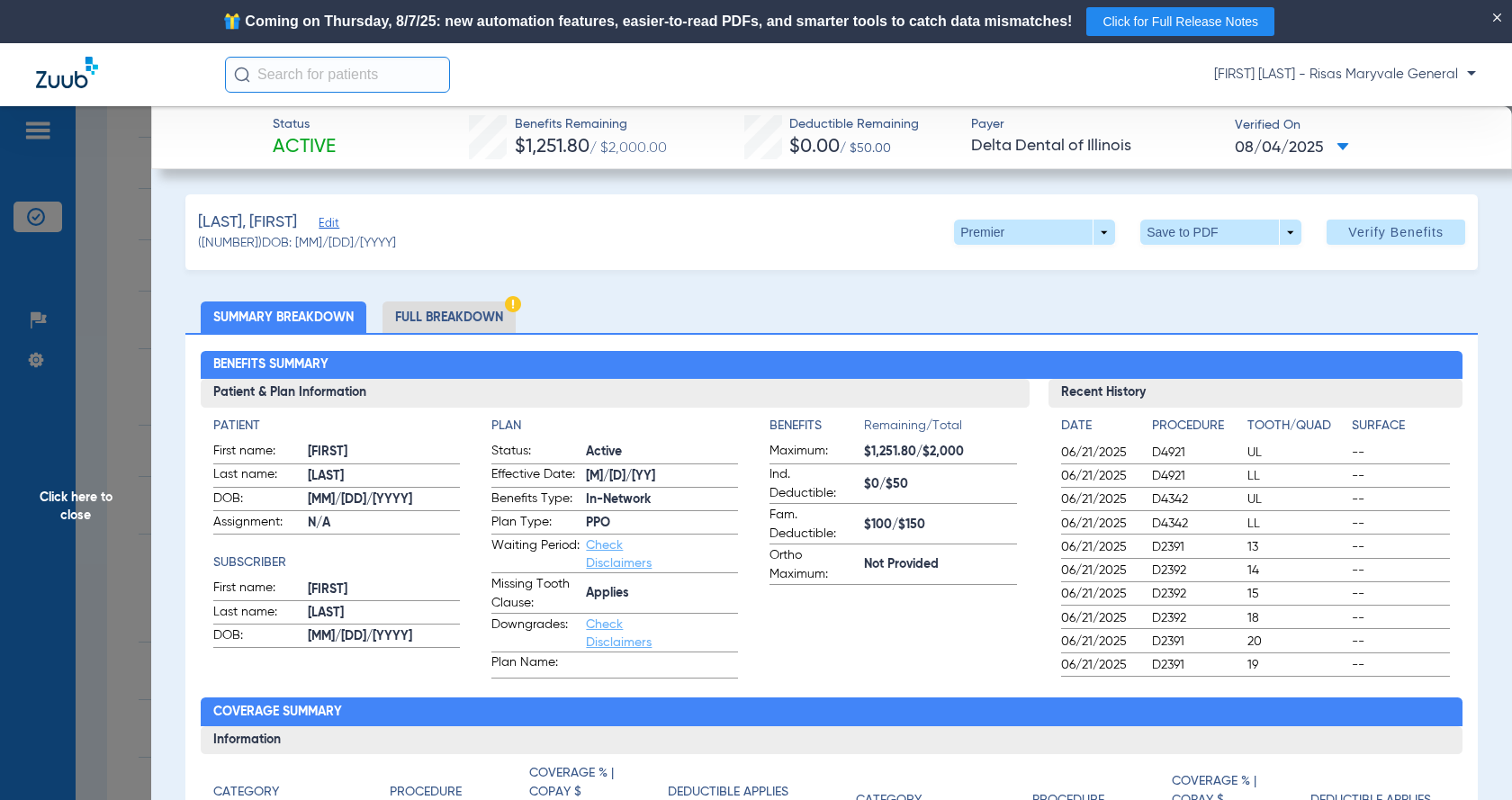 click on "Click here to close" 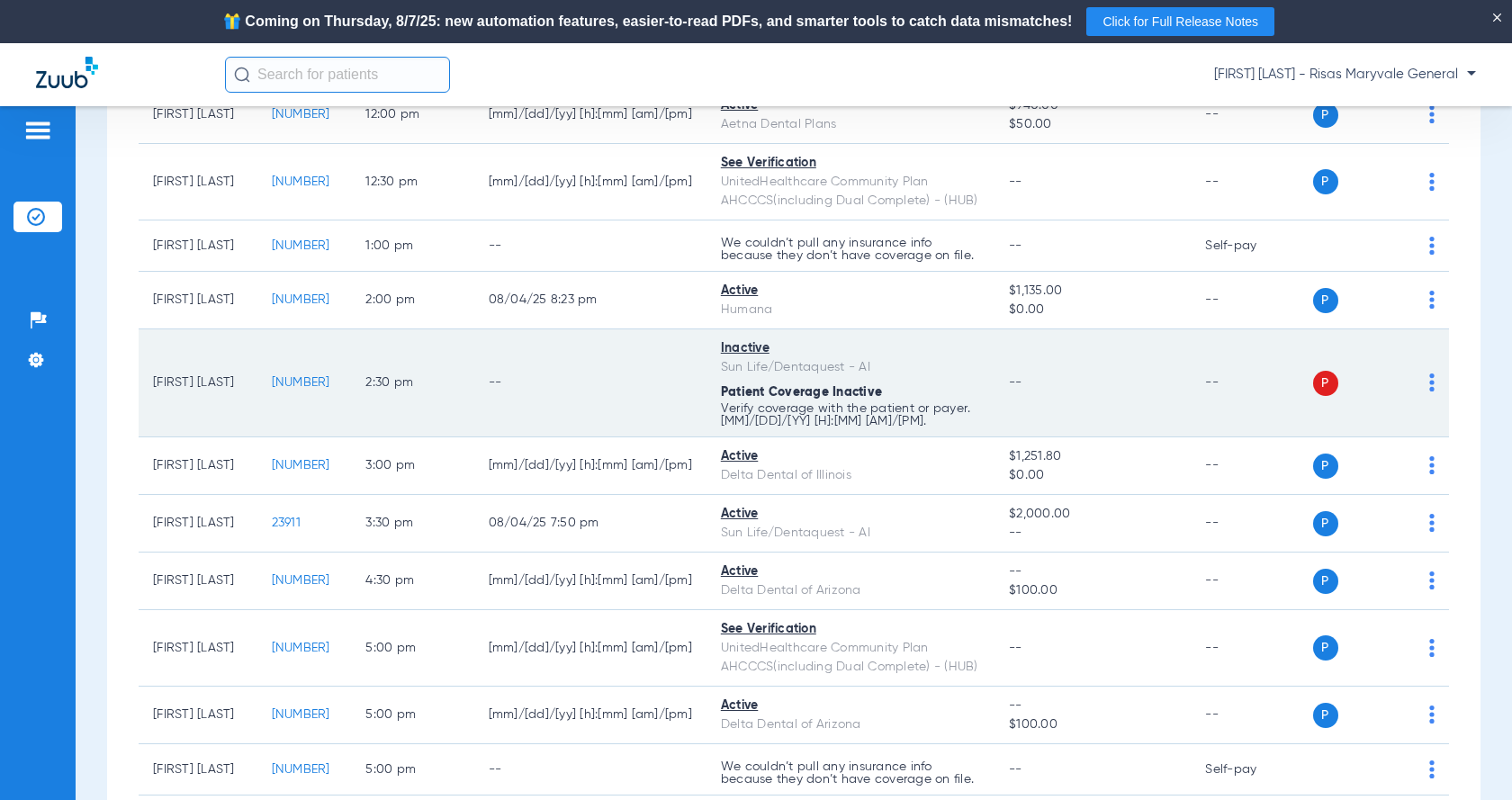 scroll, scrollTop: 840, scrollLeft: 0, axis: vertical 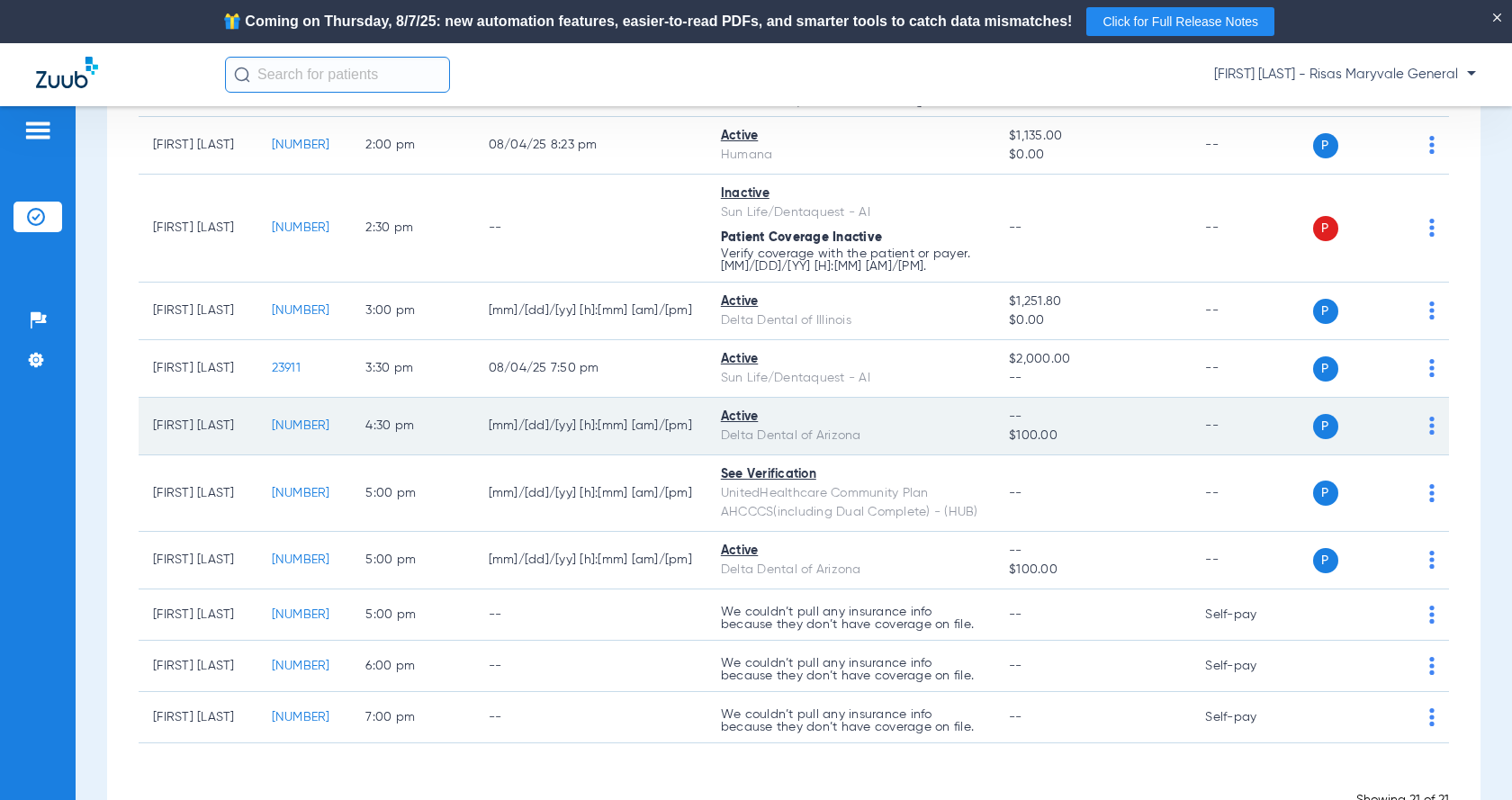 click on "[NUMBER]" 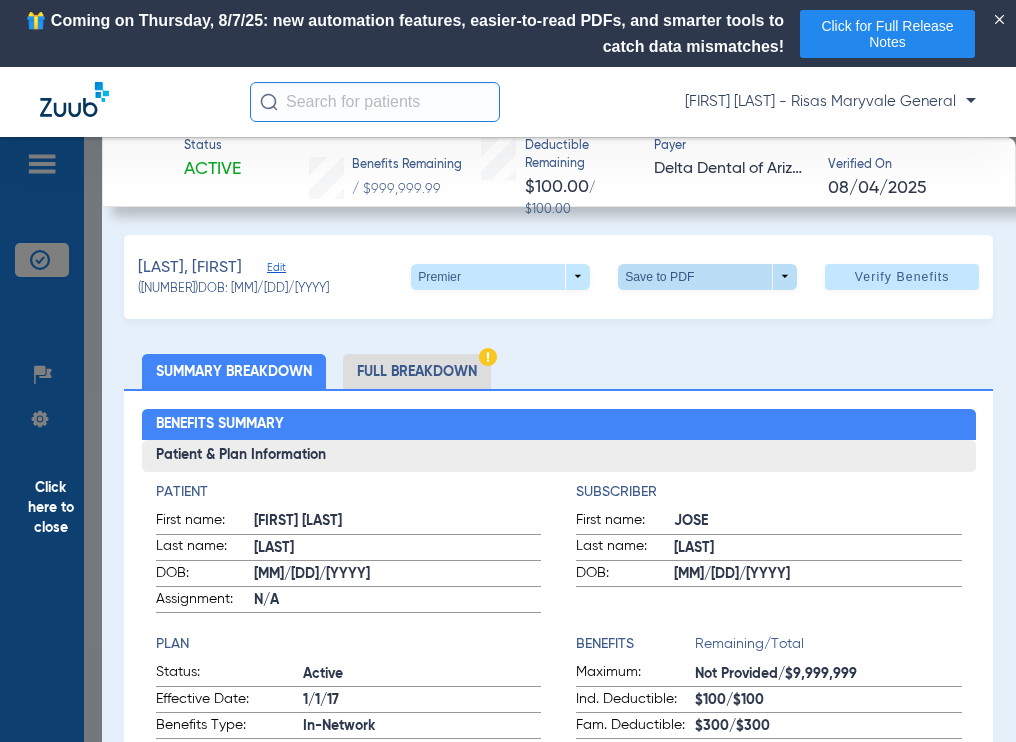 click 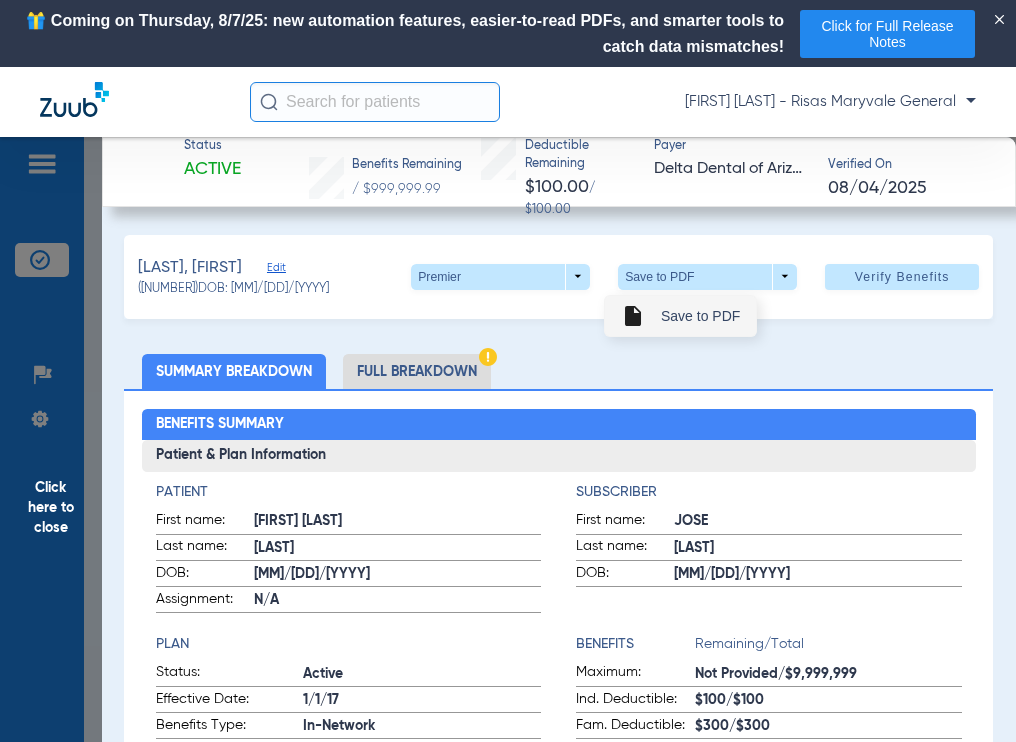 click on "insert_drive_file  Save to PDF" at bounding box center (680, 316) 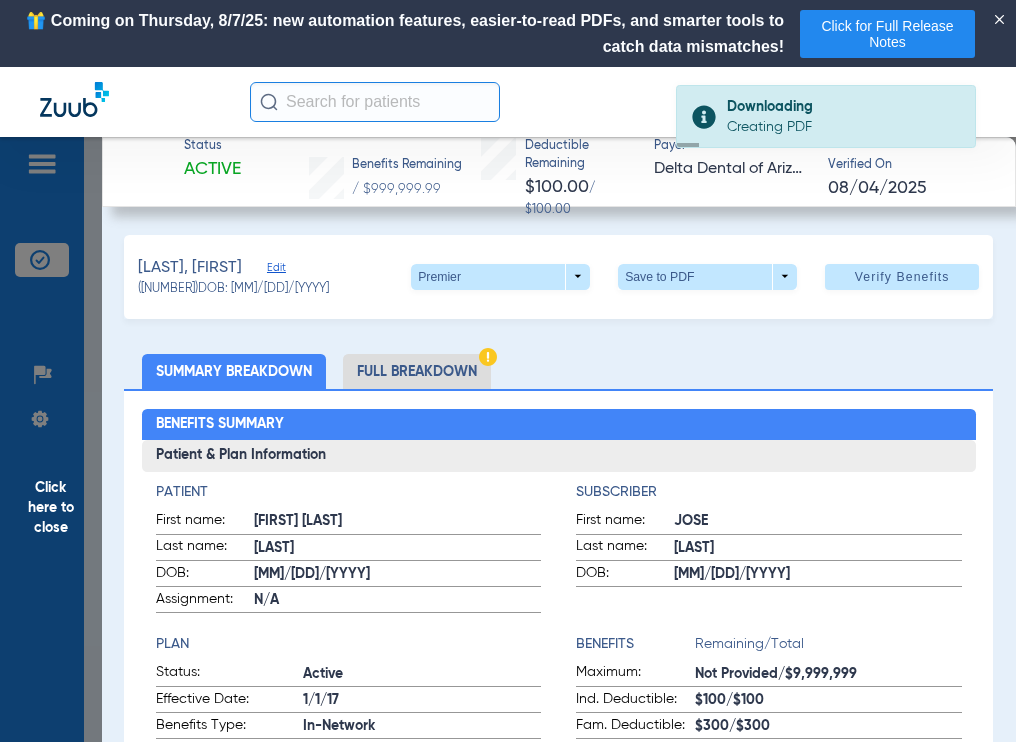 click on "[LAST], [FIRST]" 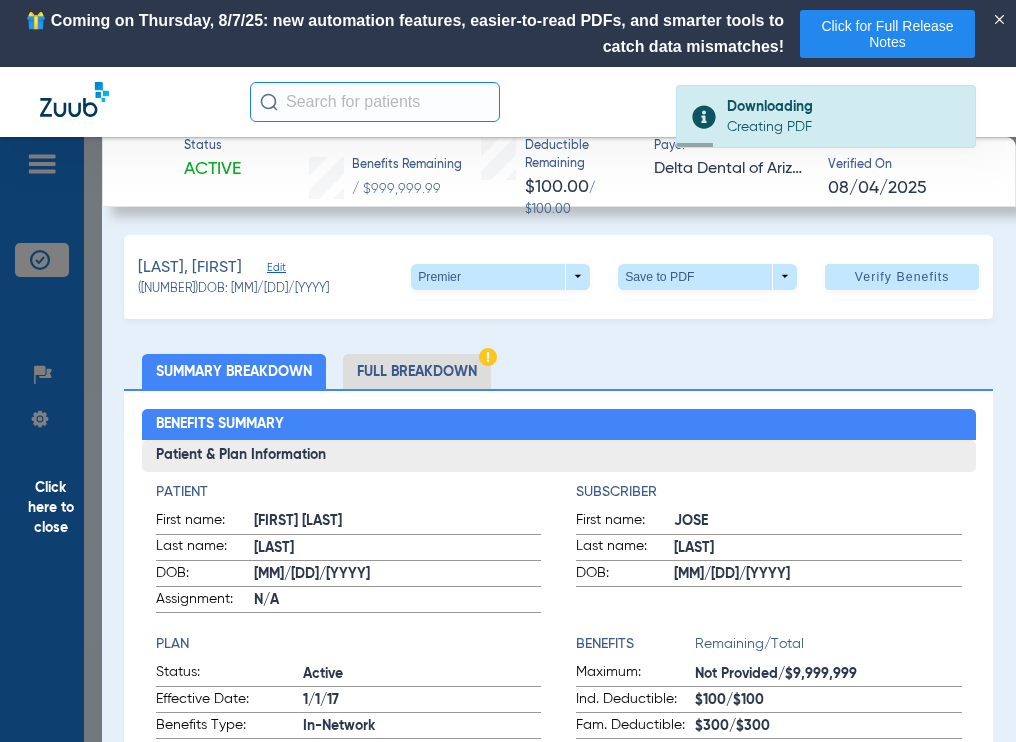 click on "[LAST], [FIRST]" 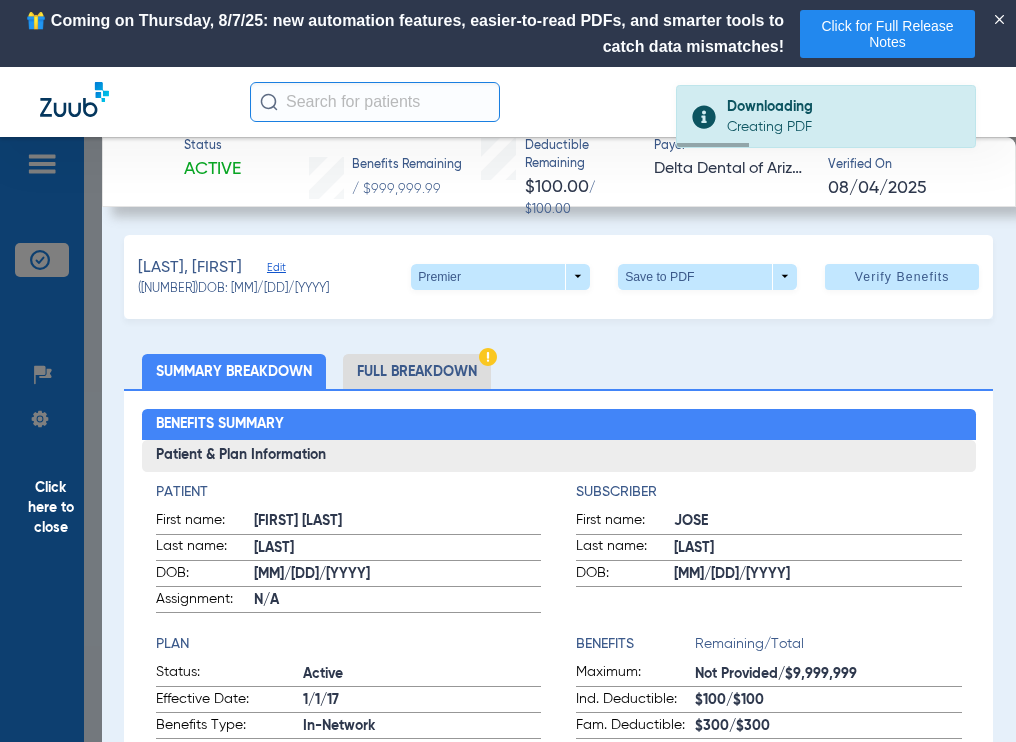 copy on "[FIRST]" 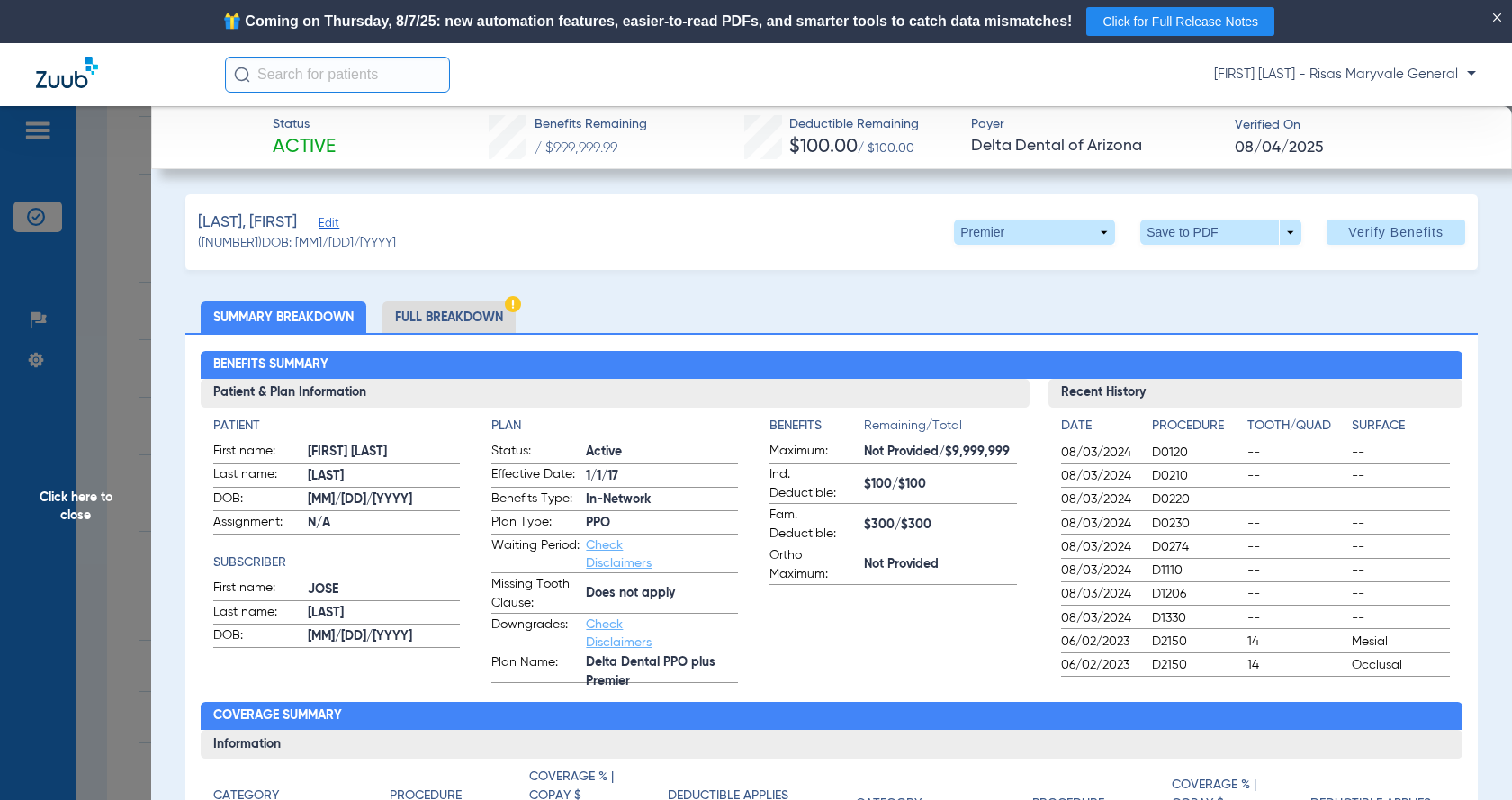 click on "Click here to close" 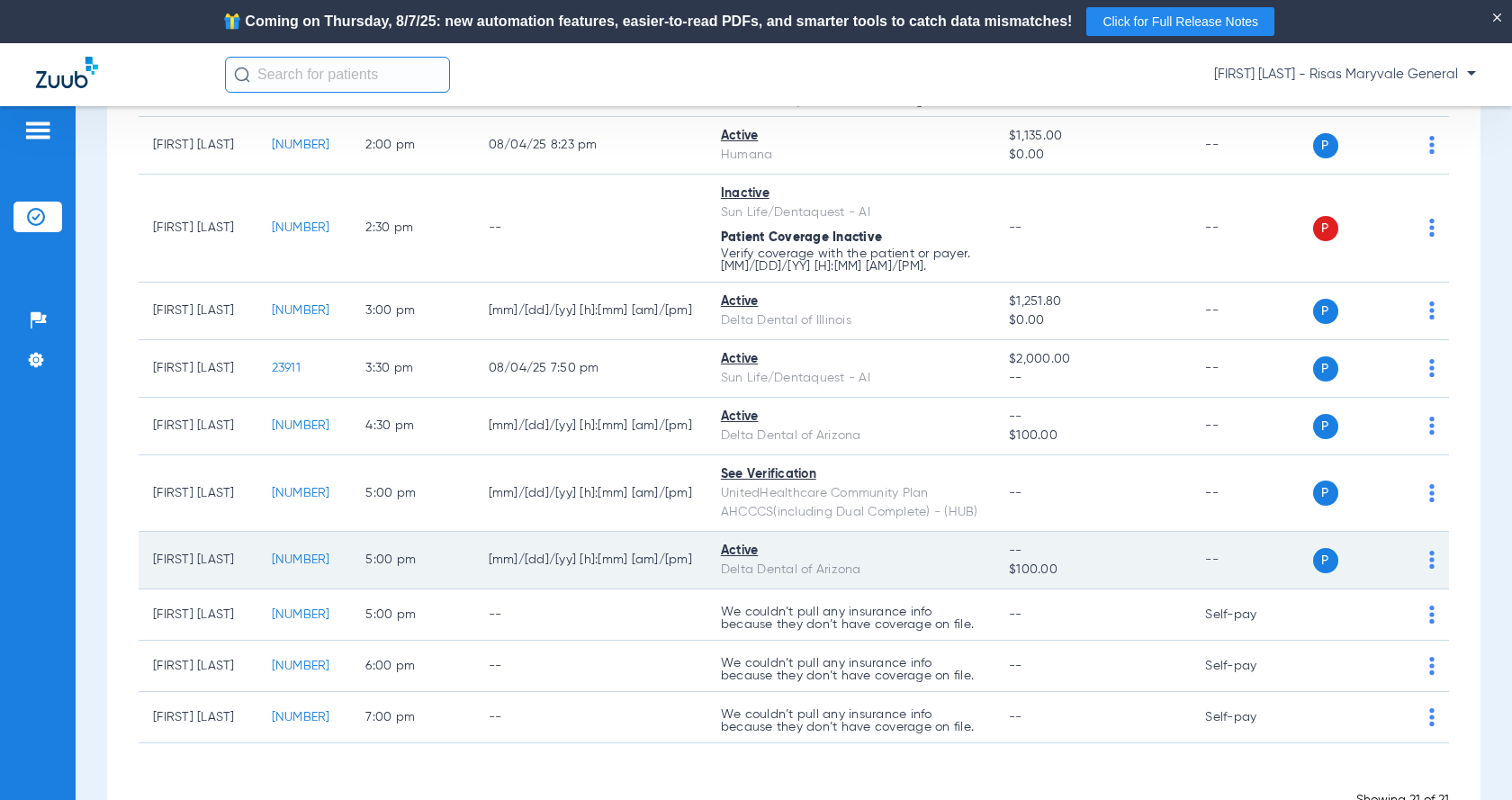 click on "[NUMBER]" 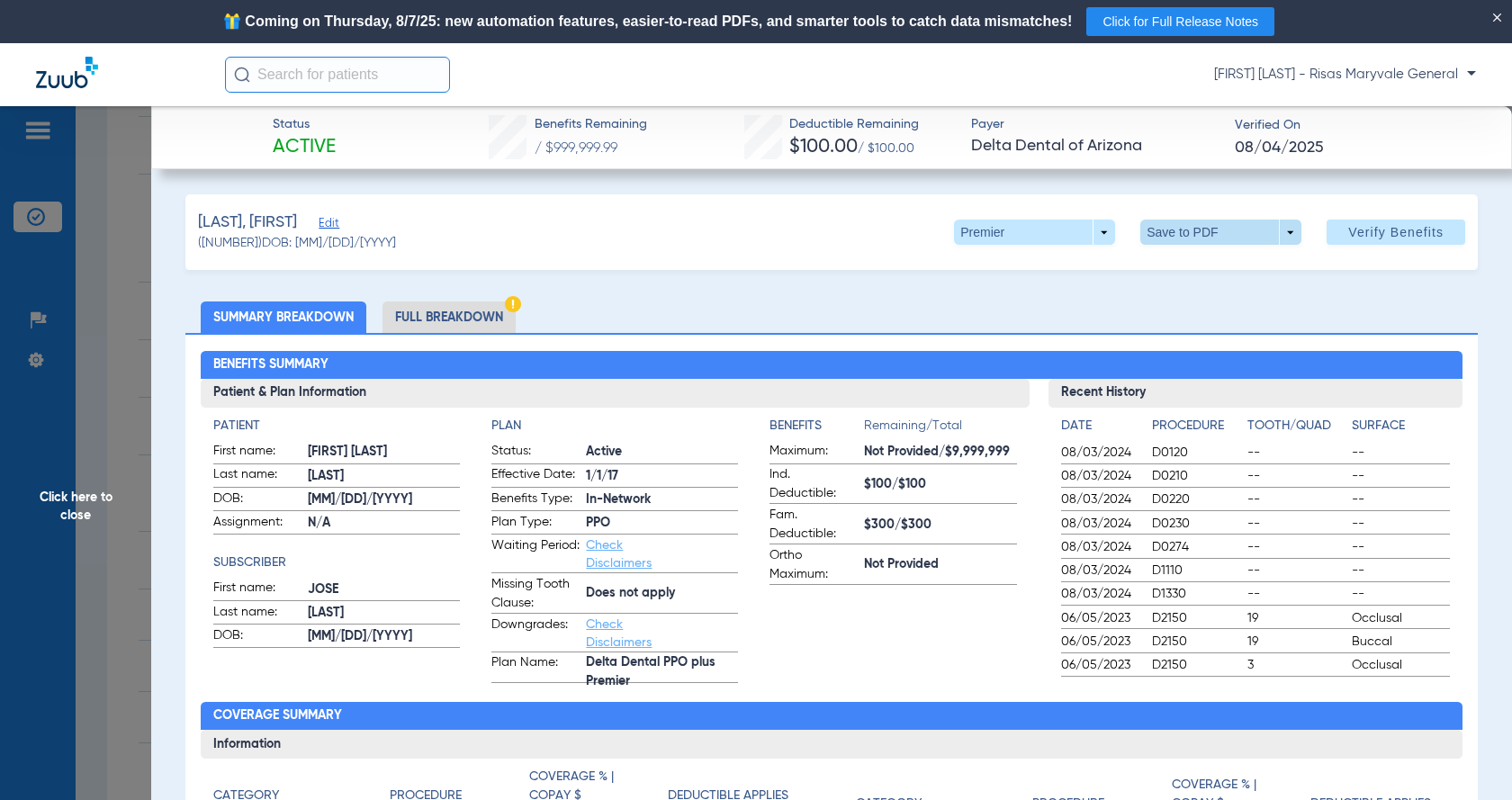 click 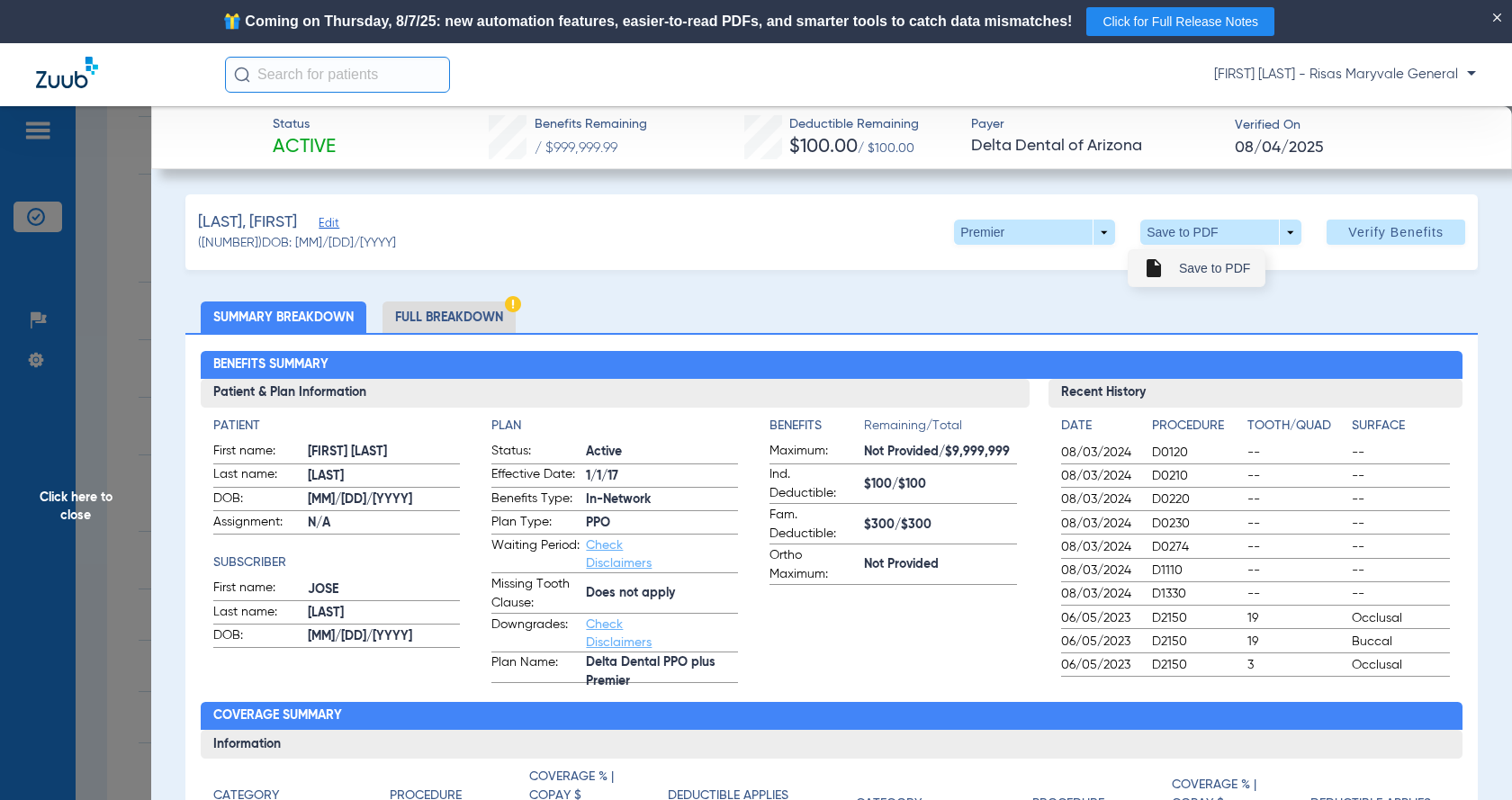 click on "insert_drive_file  Save to PDF" at bounding box center [1196, 268] 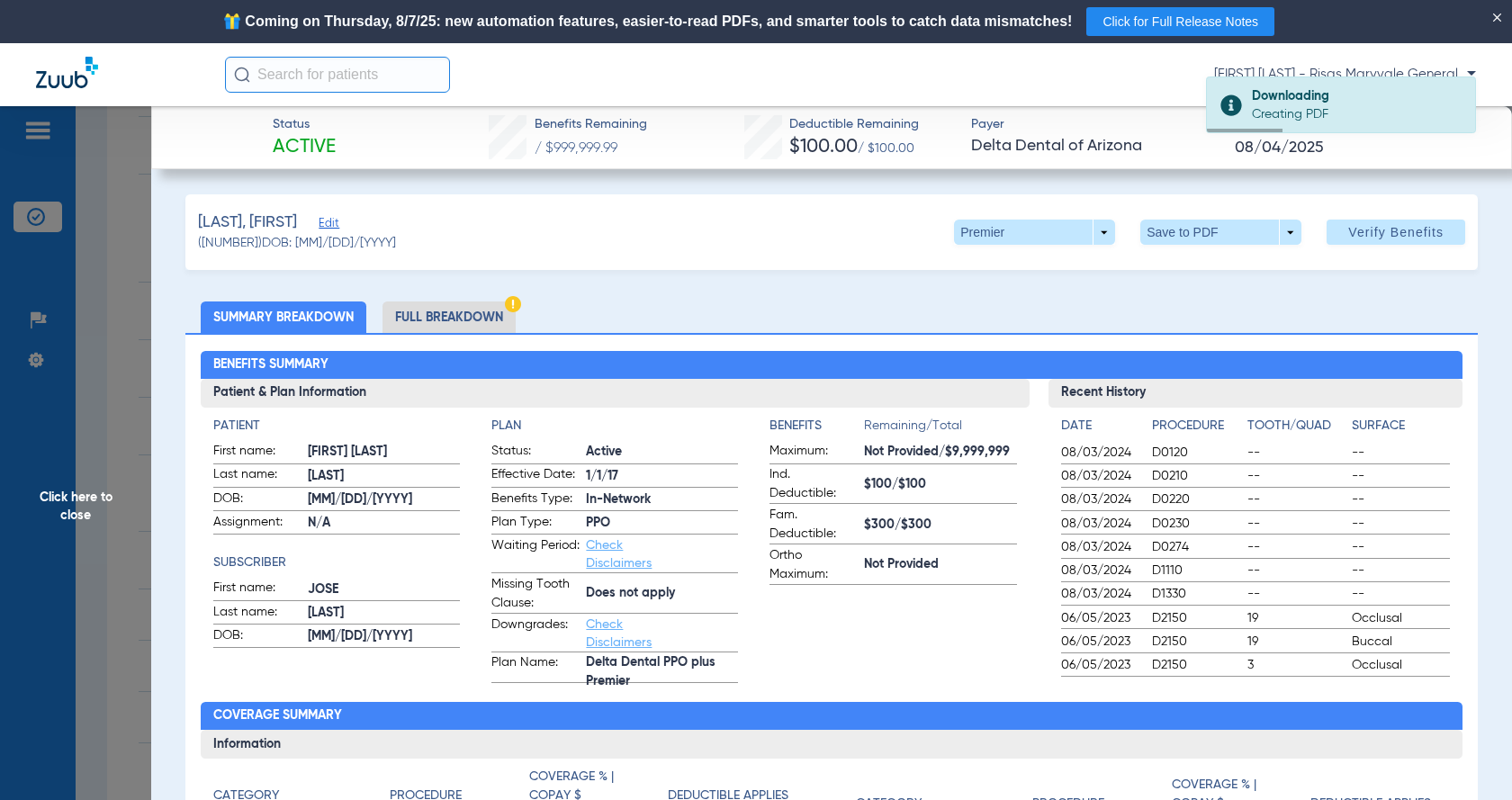 click on "[FIRST] [LAST]" 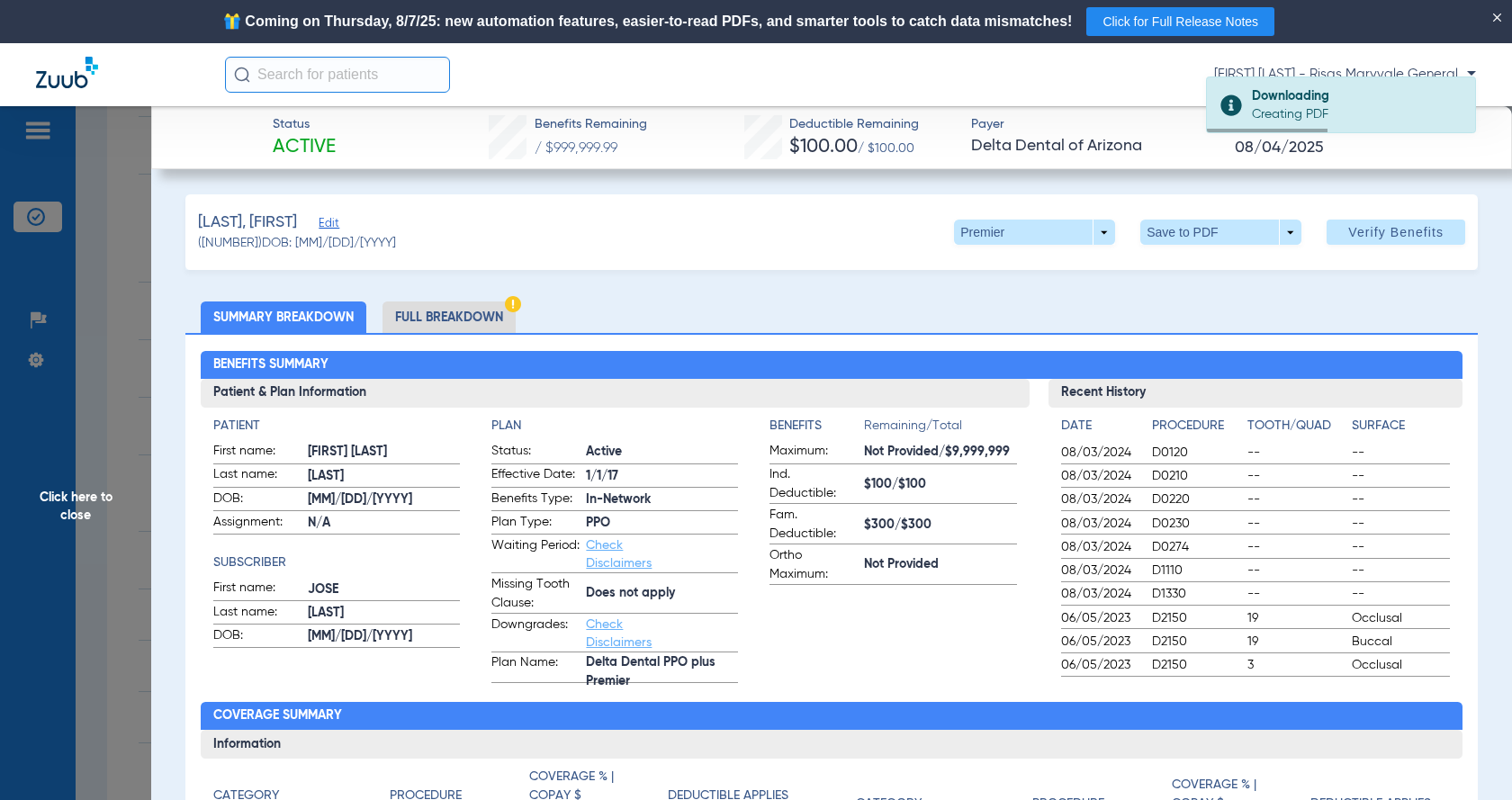 copy on "[FIRST]" 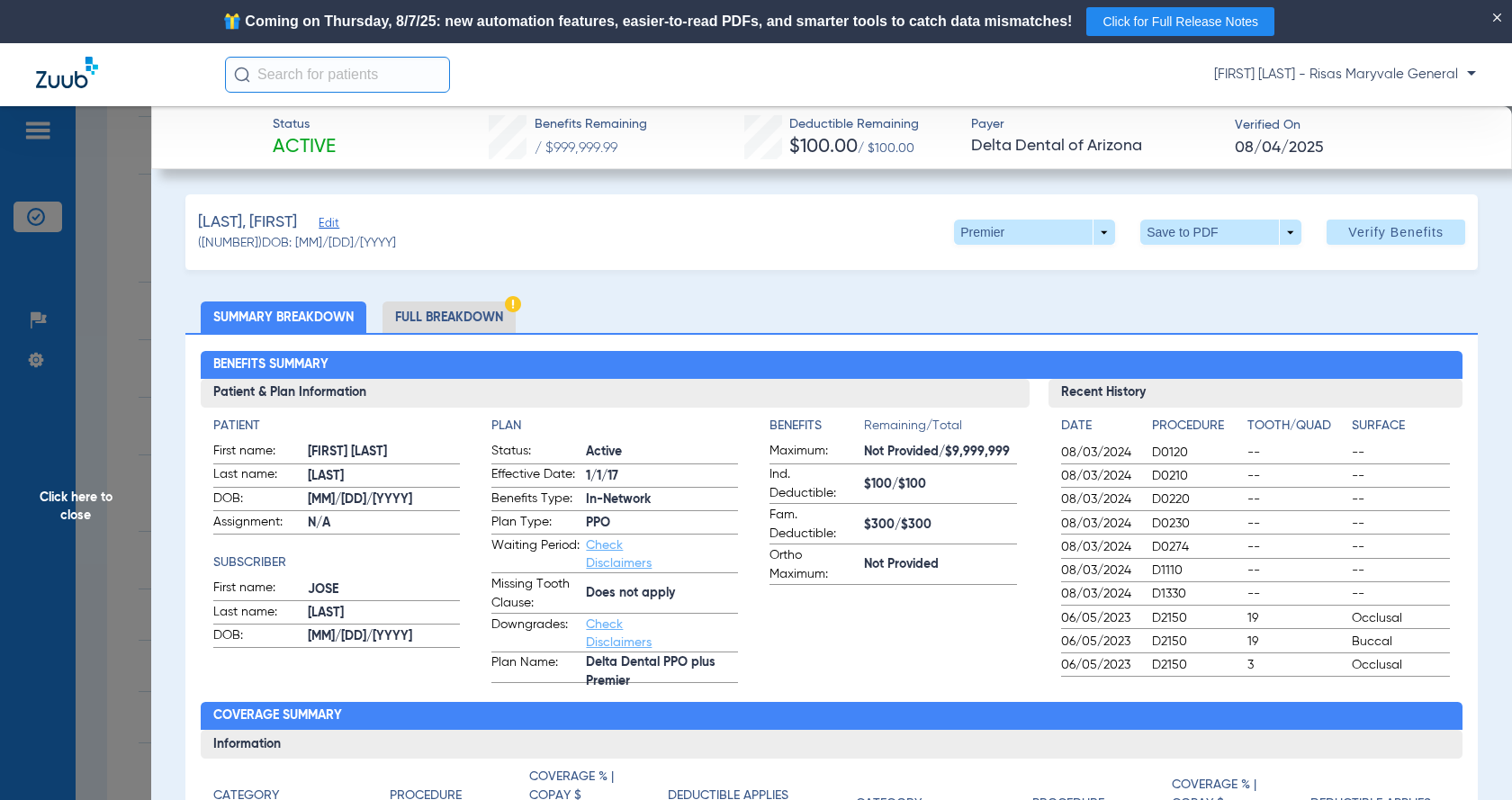 click on "Click here to close" 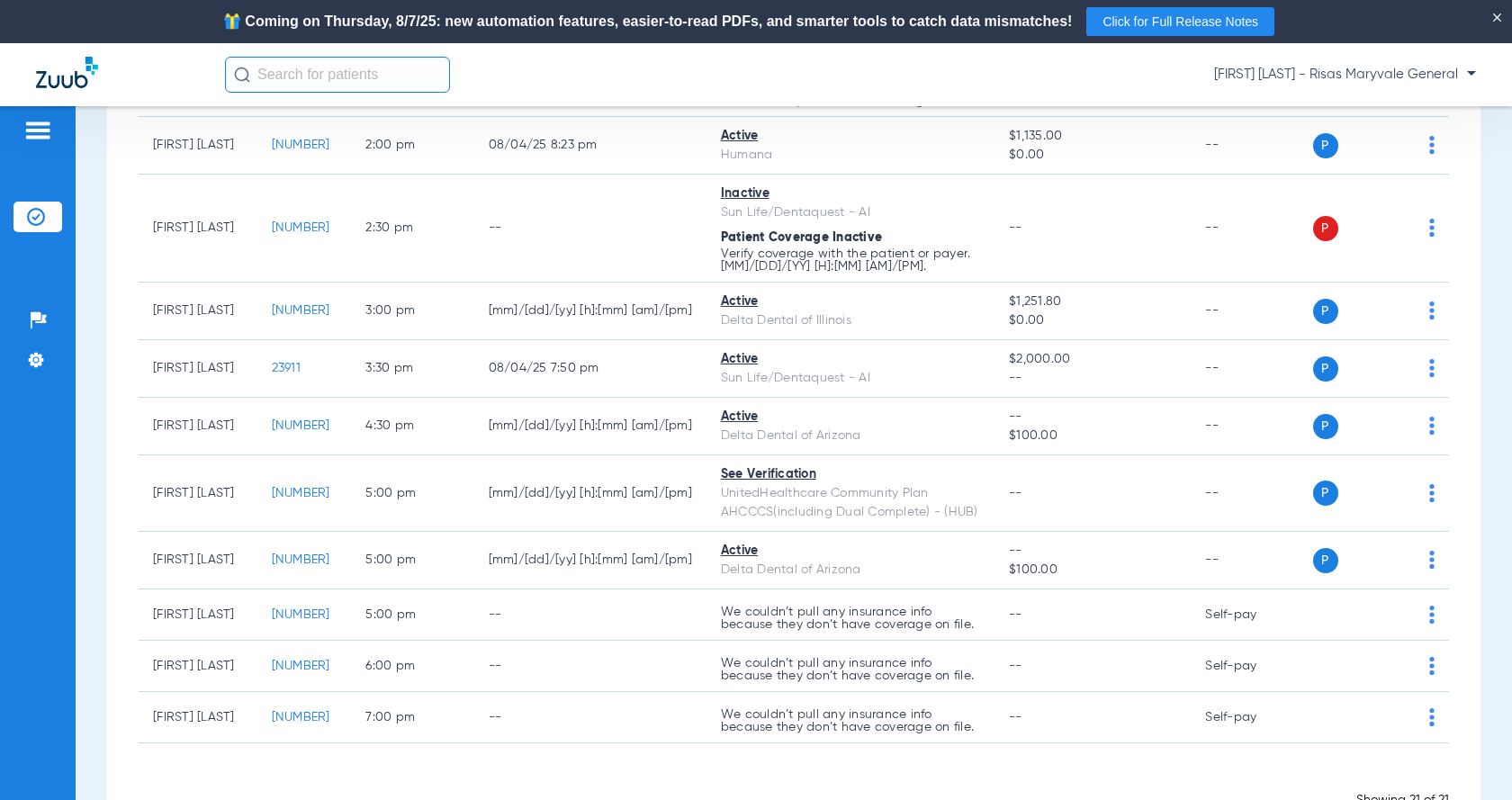 click 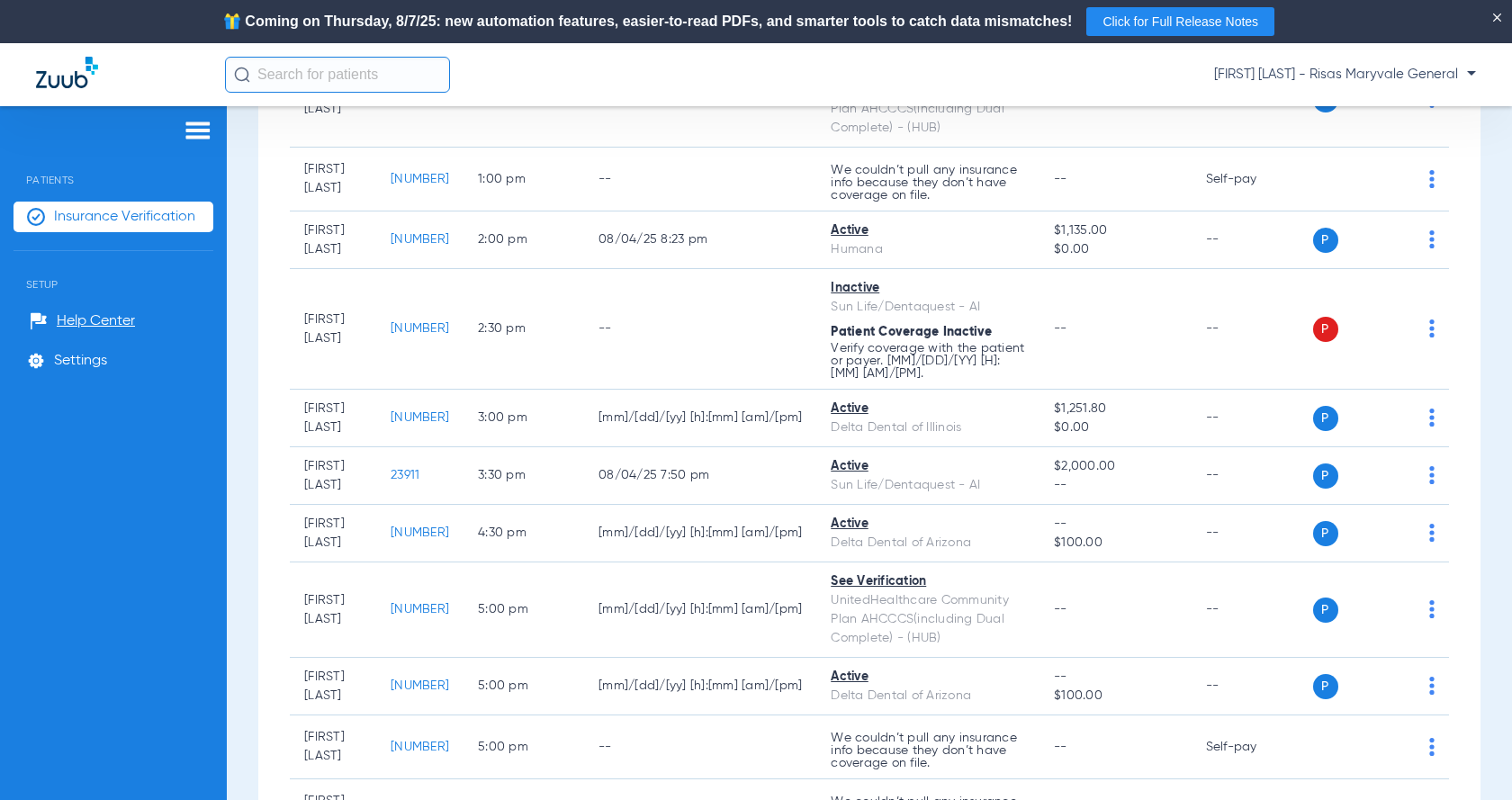 scroll, scrollTop: 940, scrollLeft: 0, axis: vertical 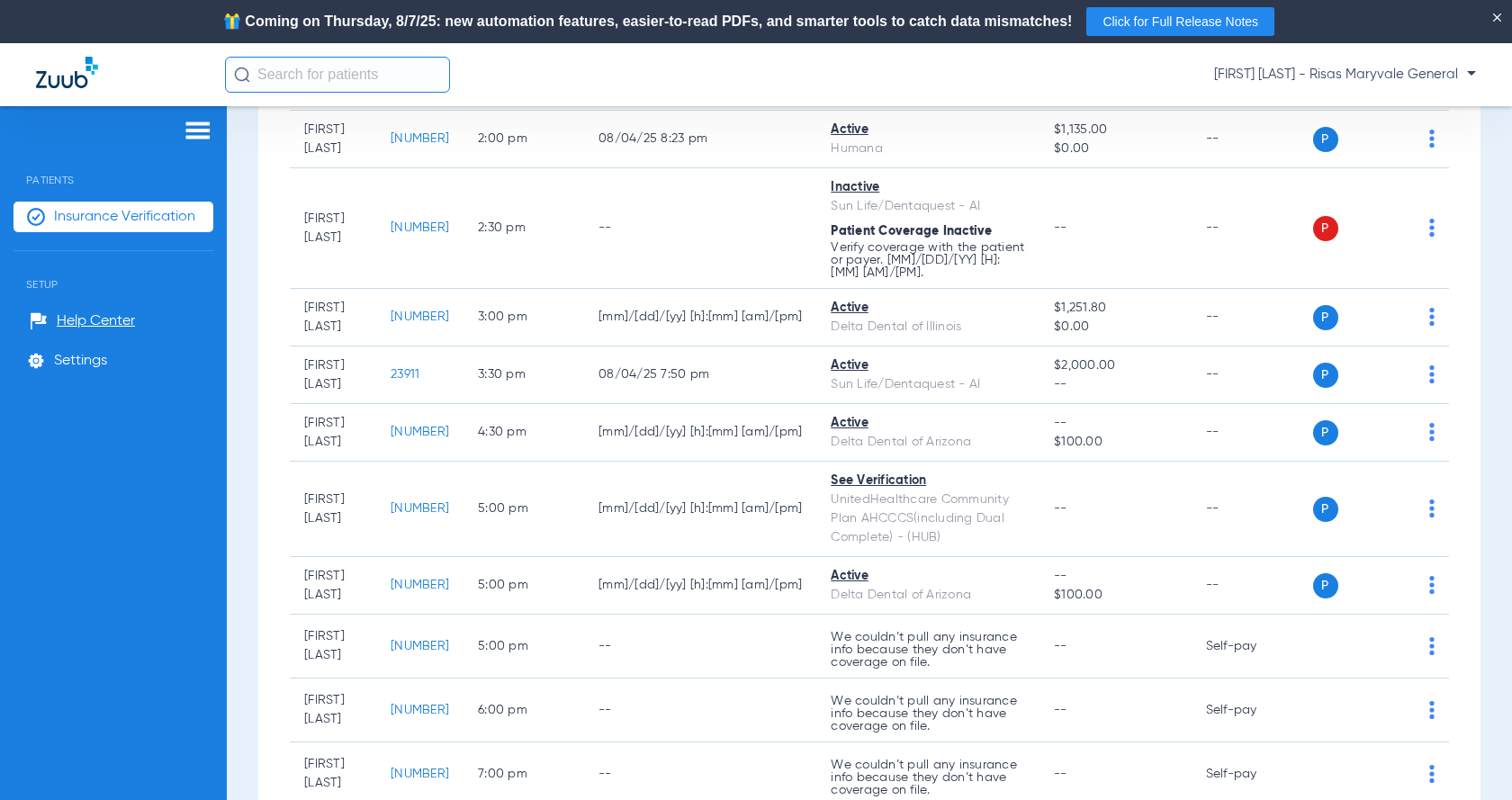 click 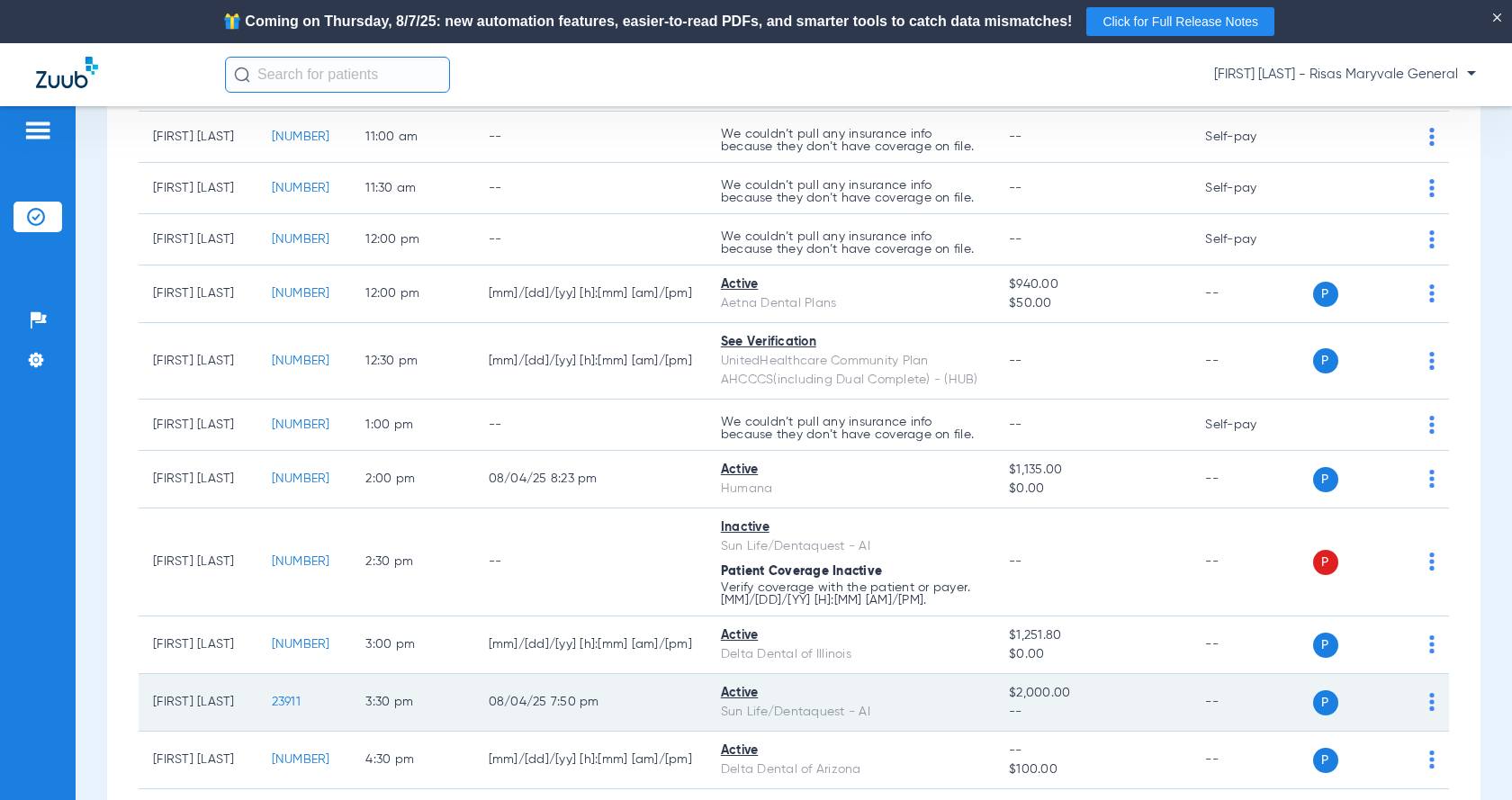 scroll, scrollTop: 0, scrollLeft: 0, axis: both 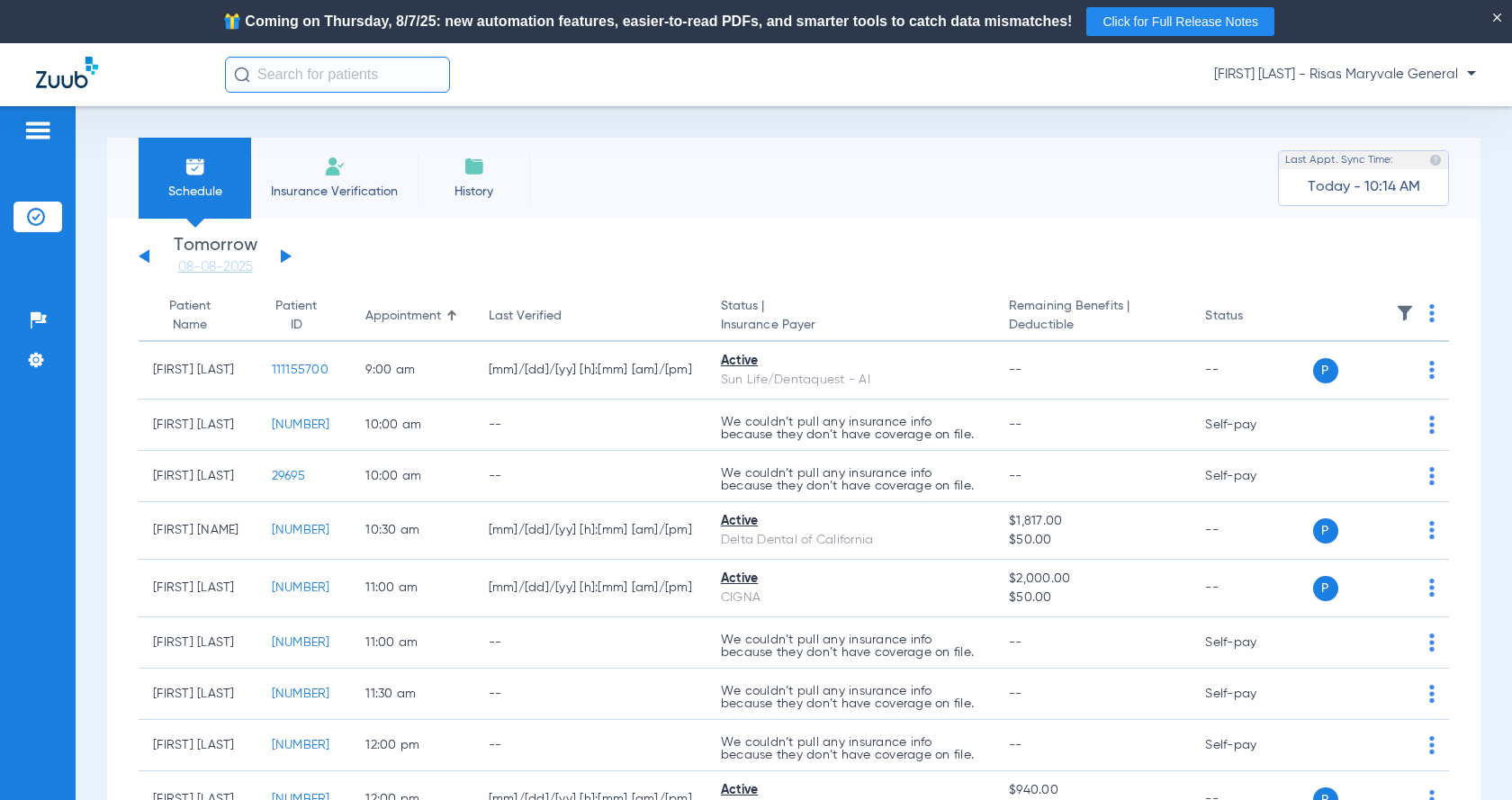 click on "Tuesday   06-03-2025   Wednesday   06-04-2025   Thursday   06-05-2025   Friday   06-06-2025   Saturday   06-07-2025   Sunday   06-08-2025   Monday   06-09-2025   Tuesday   06-10-2025   Wednesday   06-11-2025   Thursday   06-12-2025   Friday   06-13-2025   Saturday   06-14-2025   Sunday   06-15-2025   Monday   06-16-2025   Tuesday   06-17-2025   Wednesday   06-18-2025   Thursday   06-19-2025   Friday   06-20-2025   Saturday   06-21-2025   Sunday   06-22-2025   Monday   06-23-2025   Tuesday   06-24-2025   Wednesday   06-25-2025   Thursday   06-26-2025   Friday   06-27-2025   Saturday   06-28-2025   Sunday   06-29-2025   Monday   06-30-2025   Tuesday   07-01-2025   Wednesday   07-02-2025   Thursday   07-03-2025   Friday   07-04-2025   Saturday   07-05-2025   Sunday   07-06-2025   Monday   07-07-2025   Tuesday   07-08-2025   Wednesday   07-09-2025   Thursday   07-10-2025   Friday   07-11-2025   Saturday   07-12-2025   Sunday   07-13-2025   Monday   07-14-2025   Tuesday   07-15-2025   Wednesday   07-16-2025  Su 1" 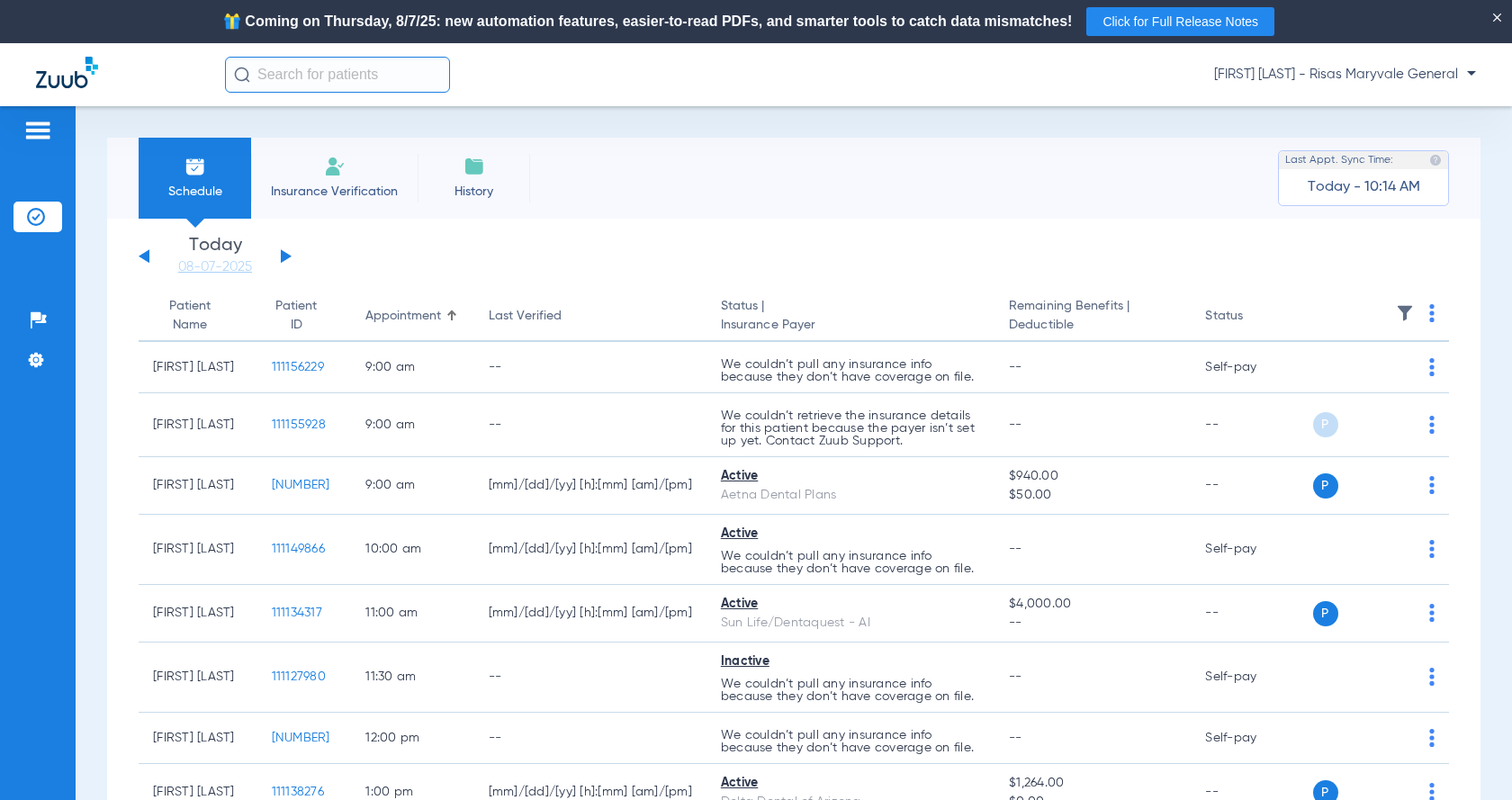 click 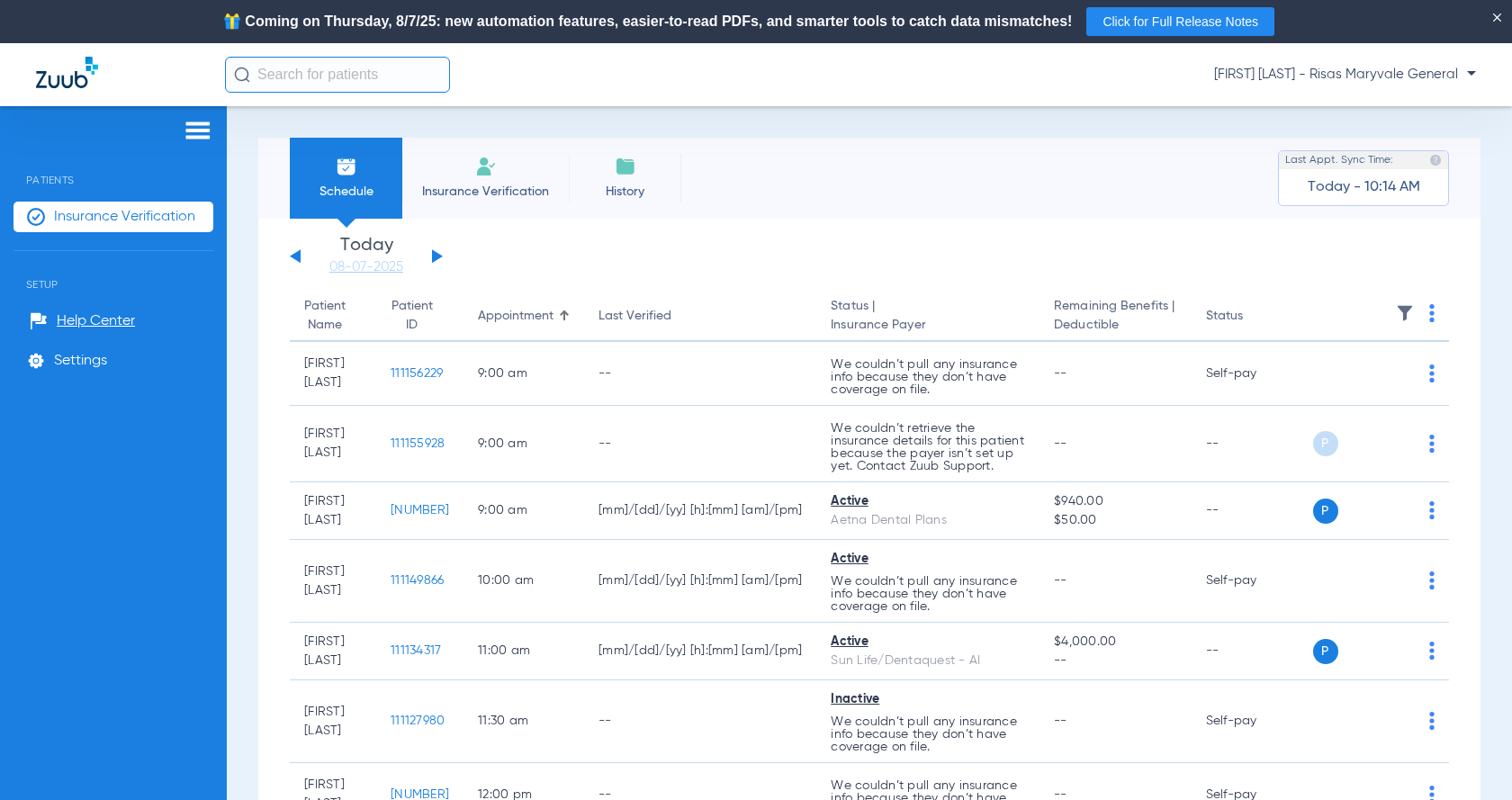 click on "Insurance Verification" 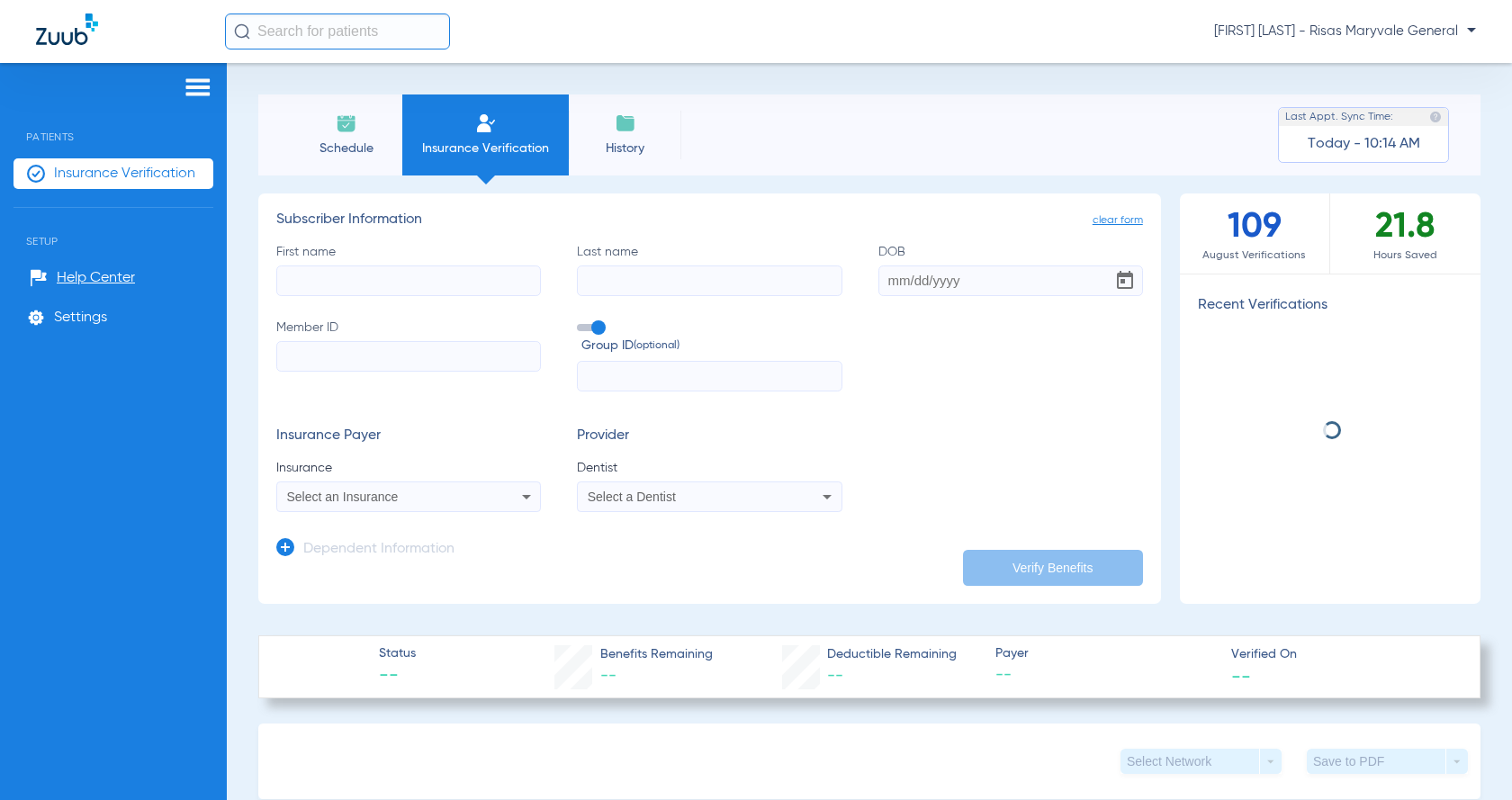 click on "First name" 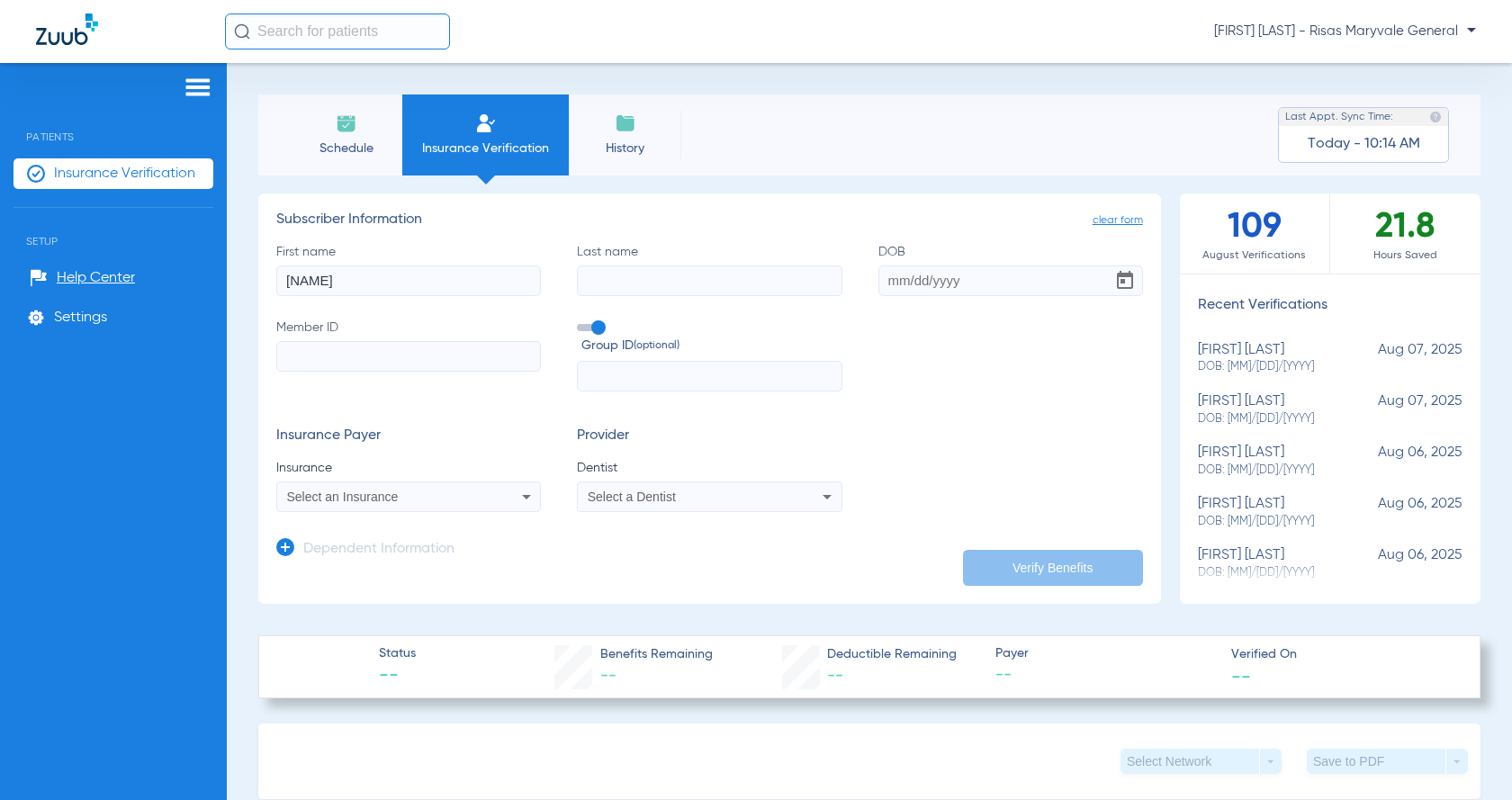 type on "[NAME]" 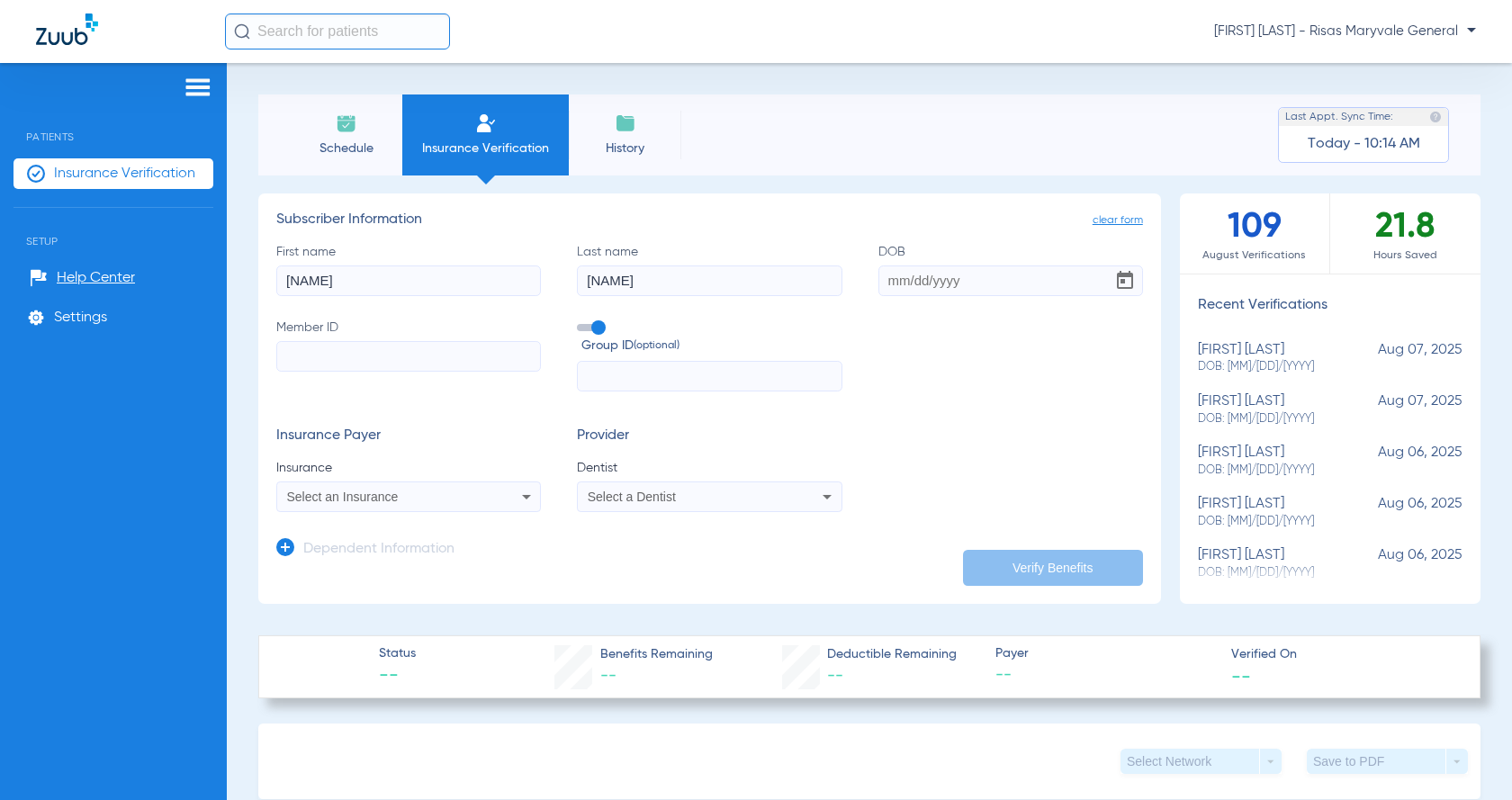 type on "[NAME]" 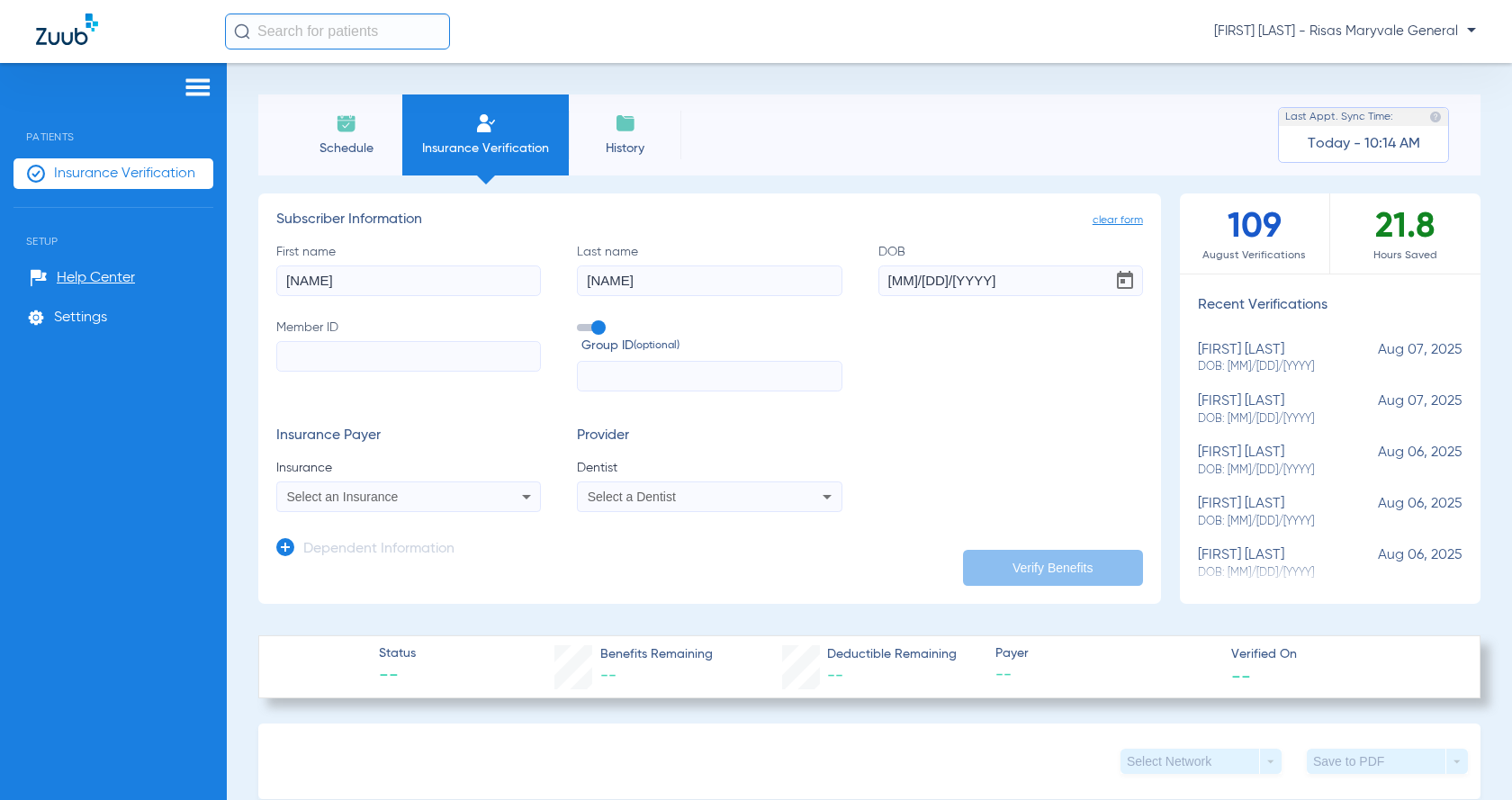 type on "[MM]/[DD]/[YYYY]" 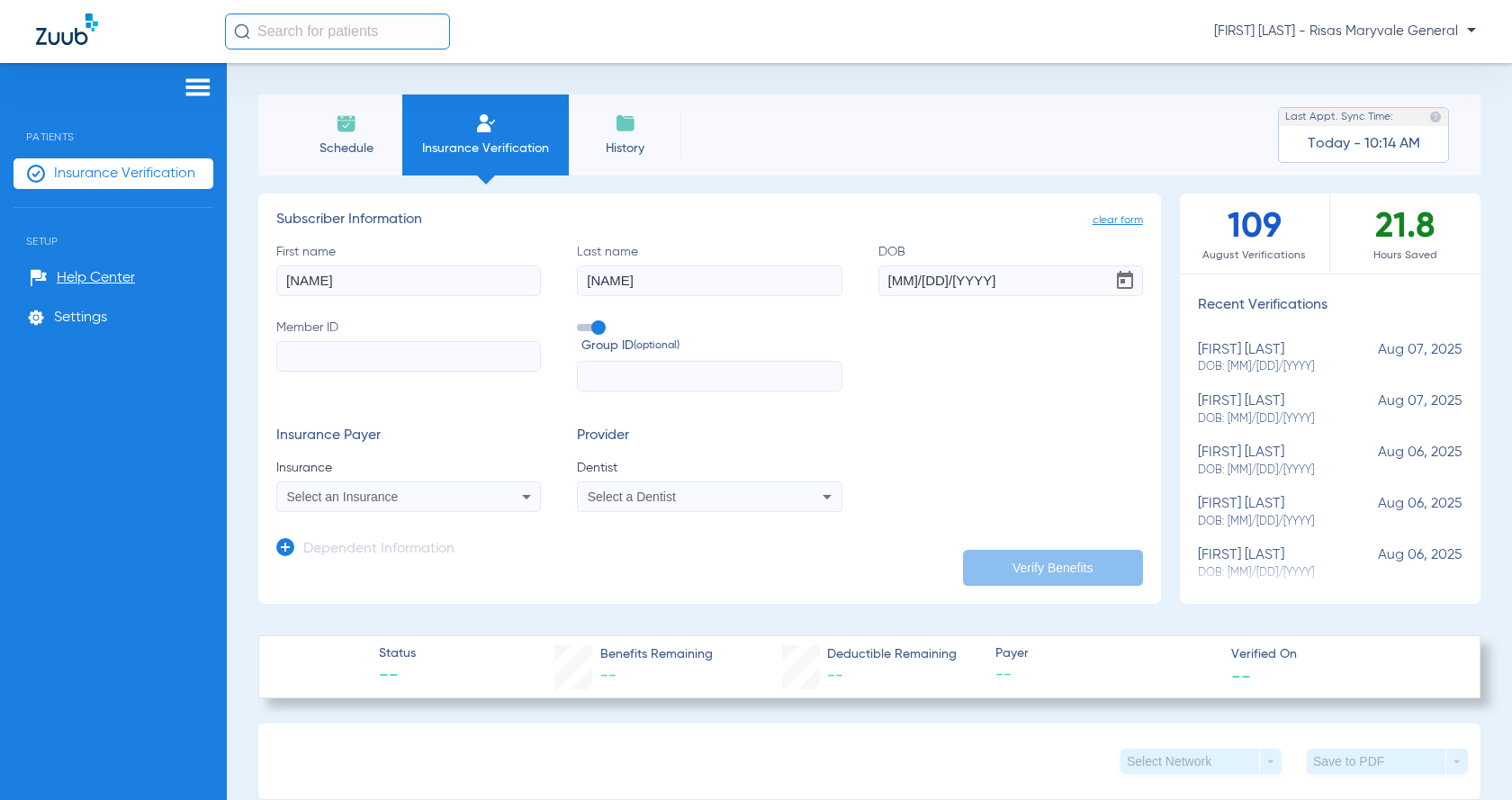 type 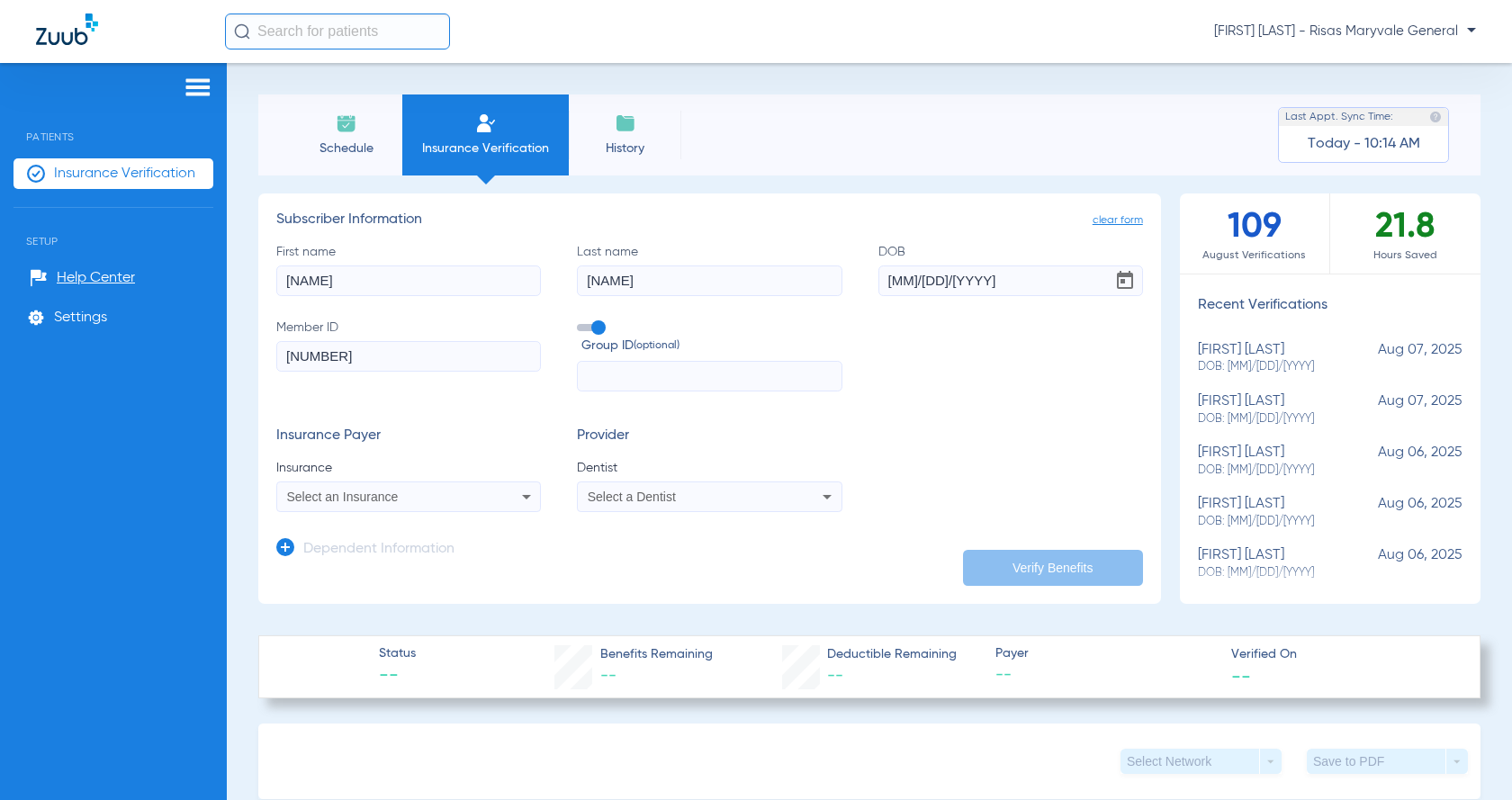 type on "[NUMBER]" 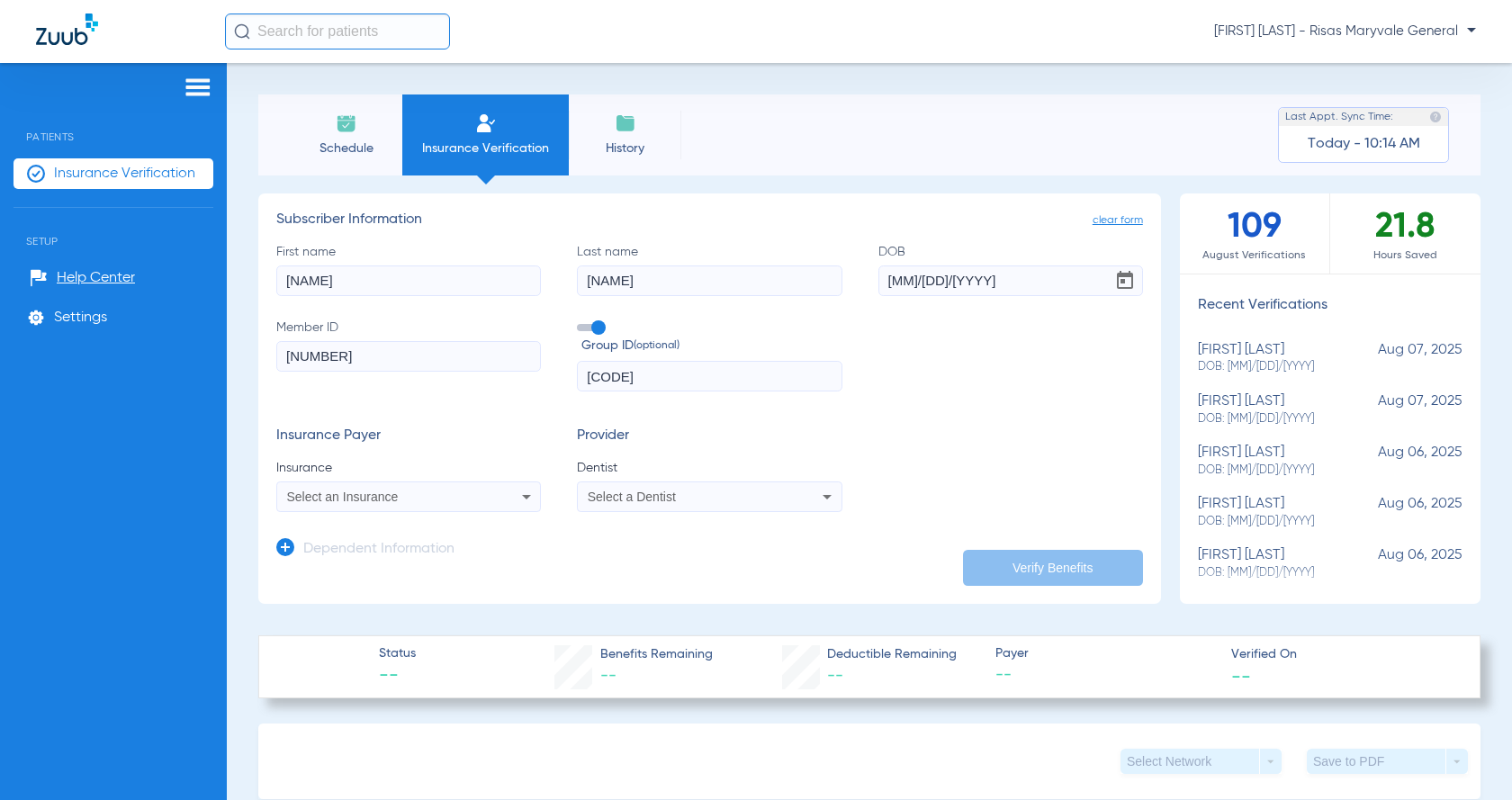 type on "[CODE]" 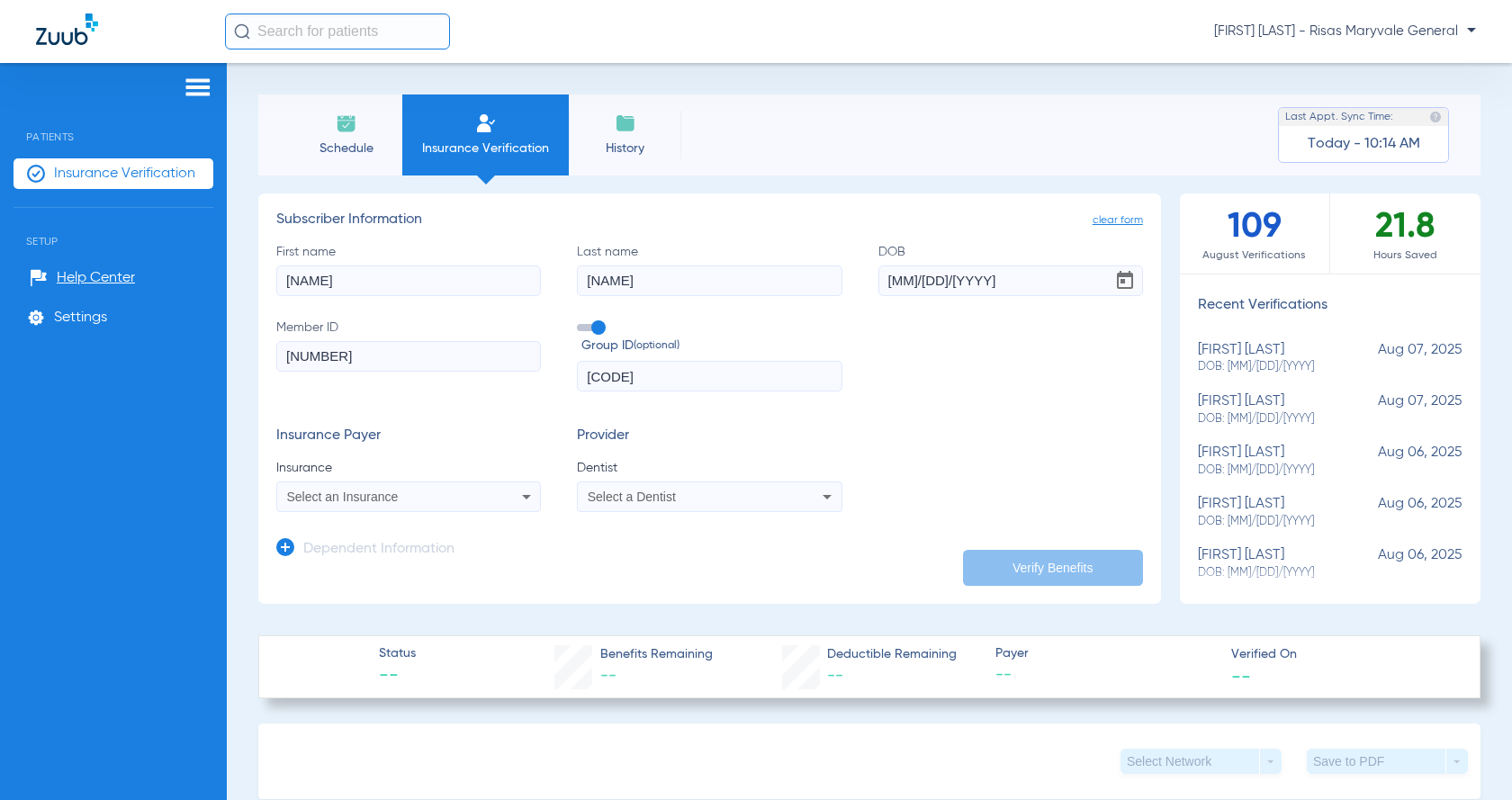 click on "Select an Insurance" at bounding box center (409, 497) 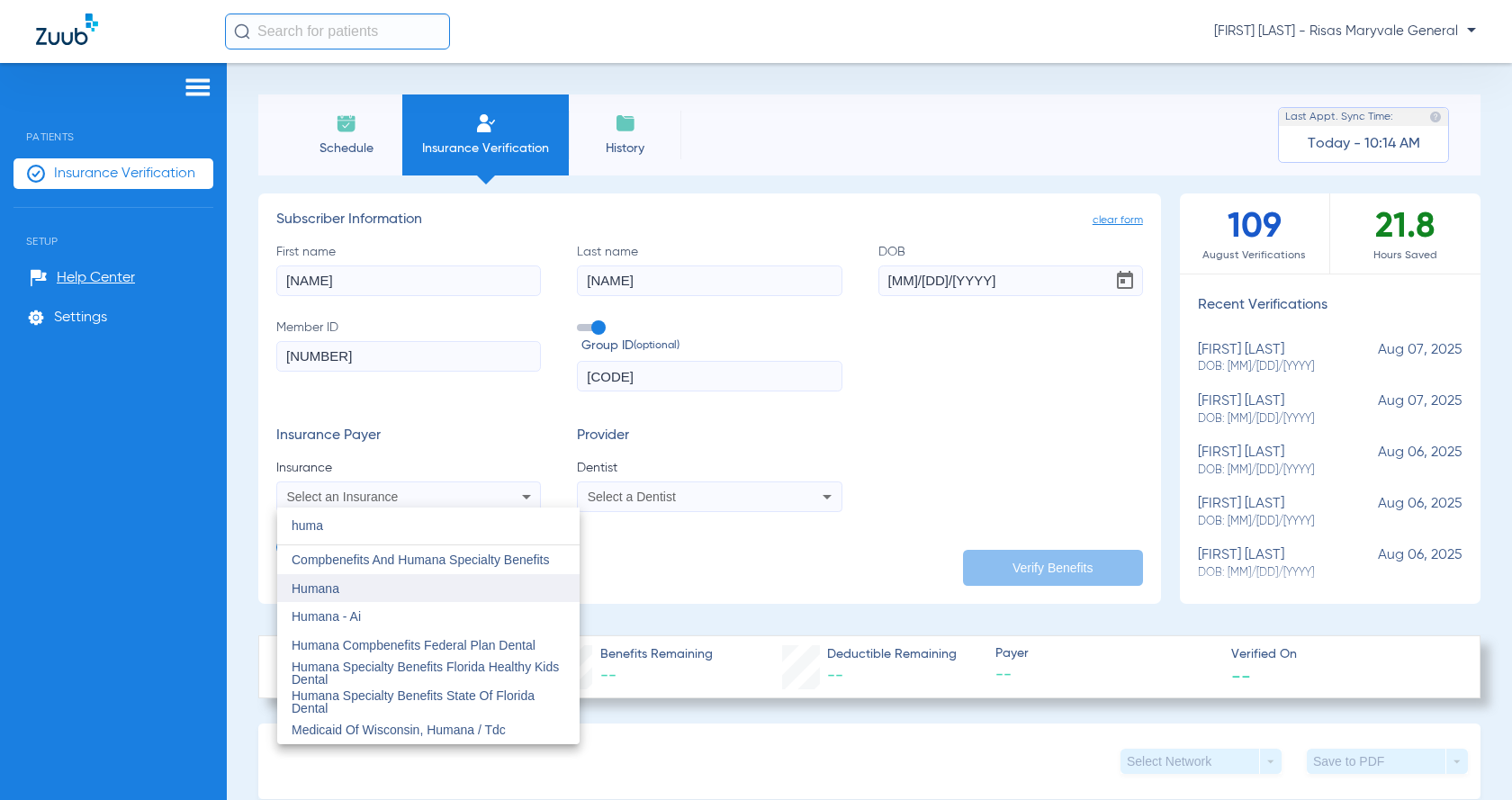 type on "huma" 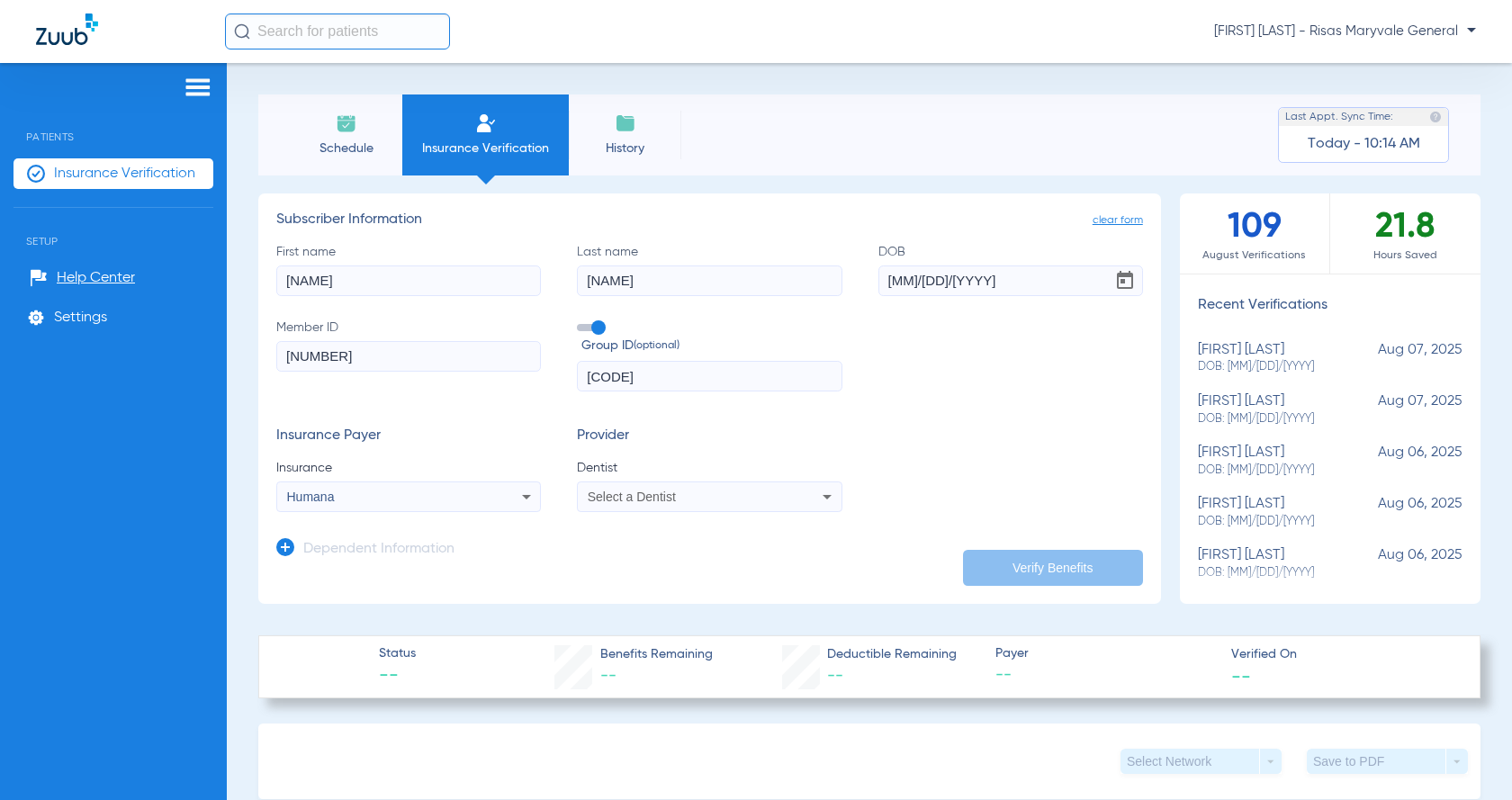 click on "Select a Dentist" at bounding box center (632, 497) 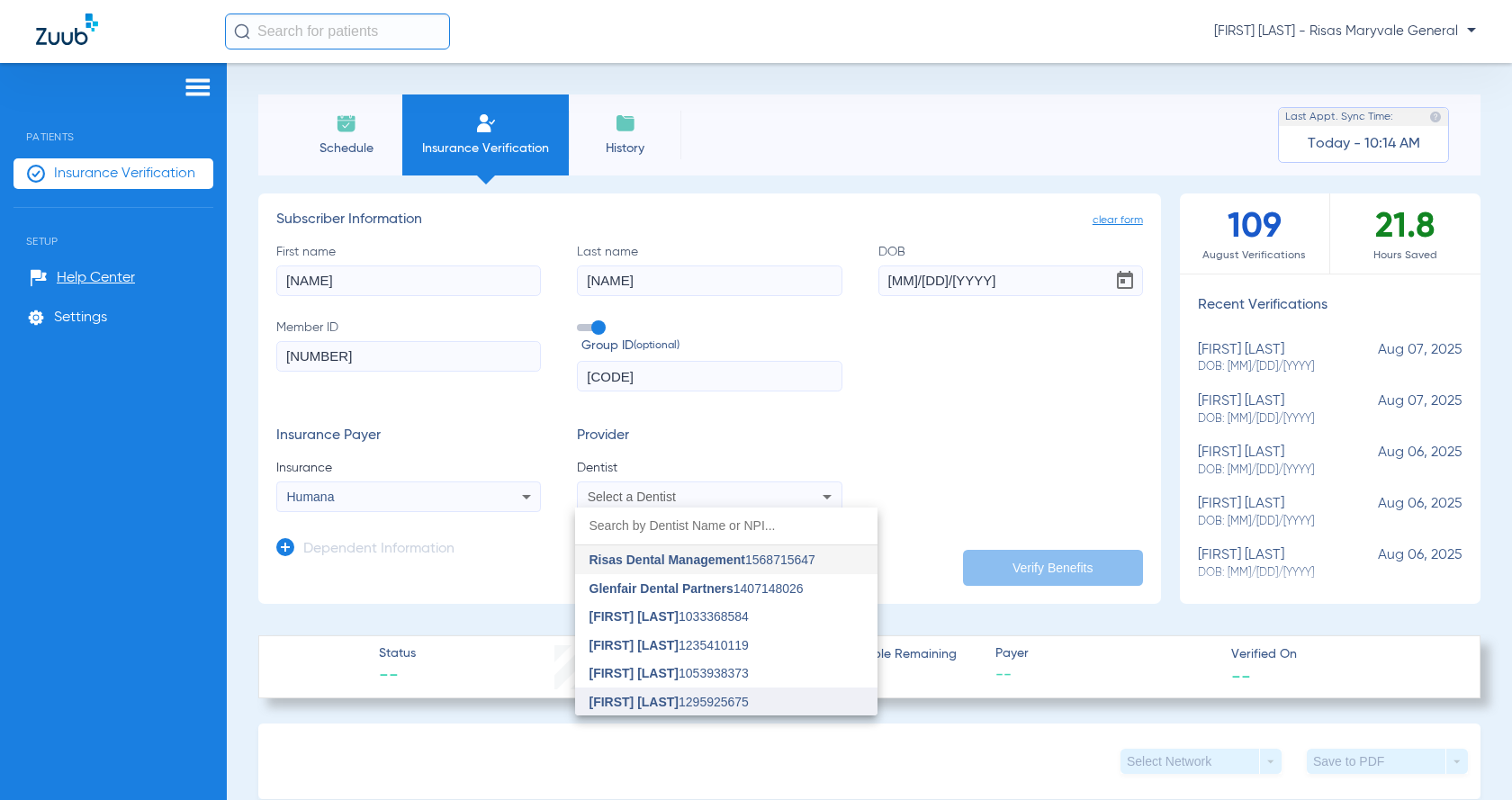 click on "[FIRST] [LAST]" at bounding box center [634, 702] 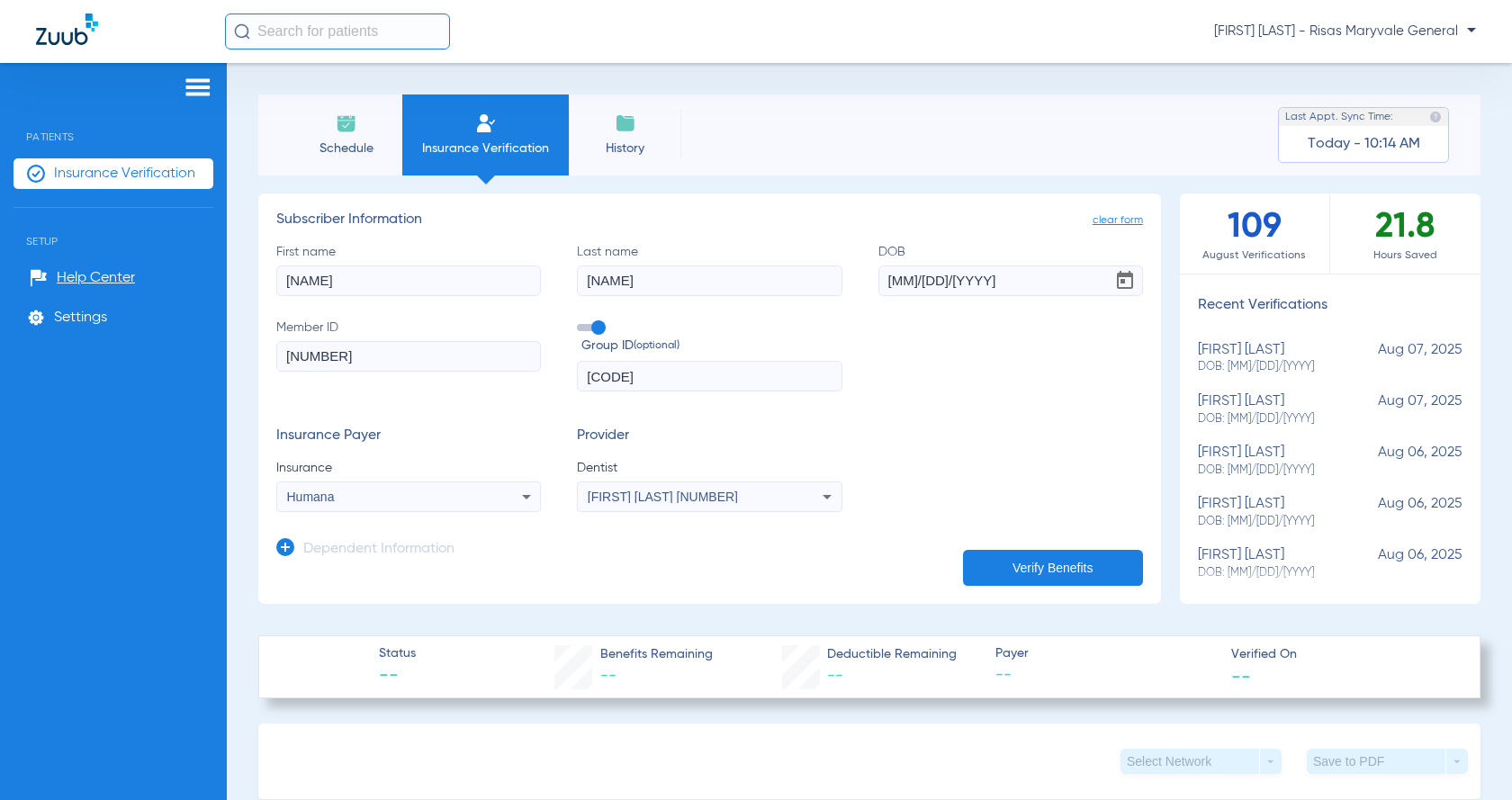 click on "Verify Benefits" 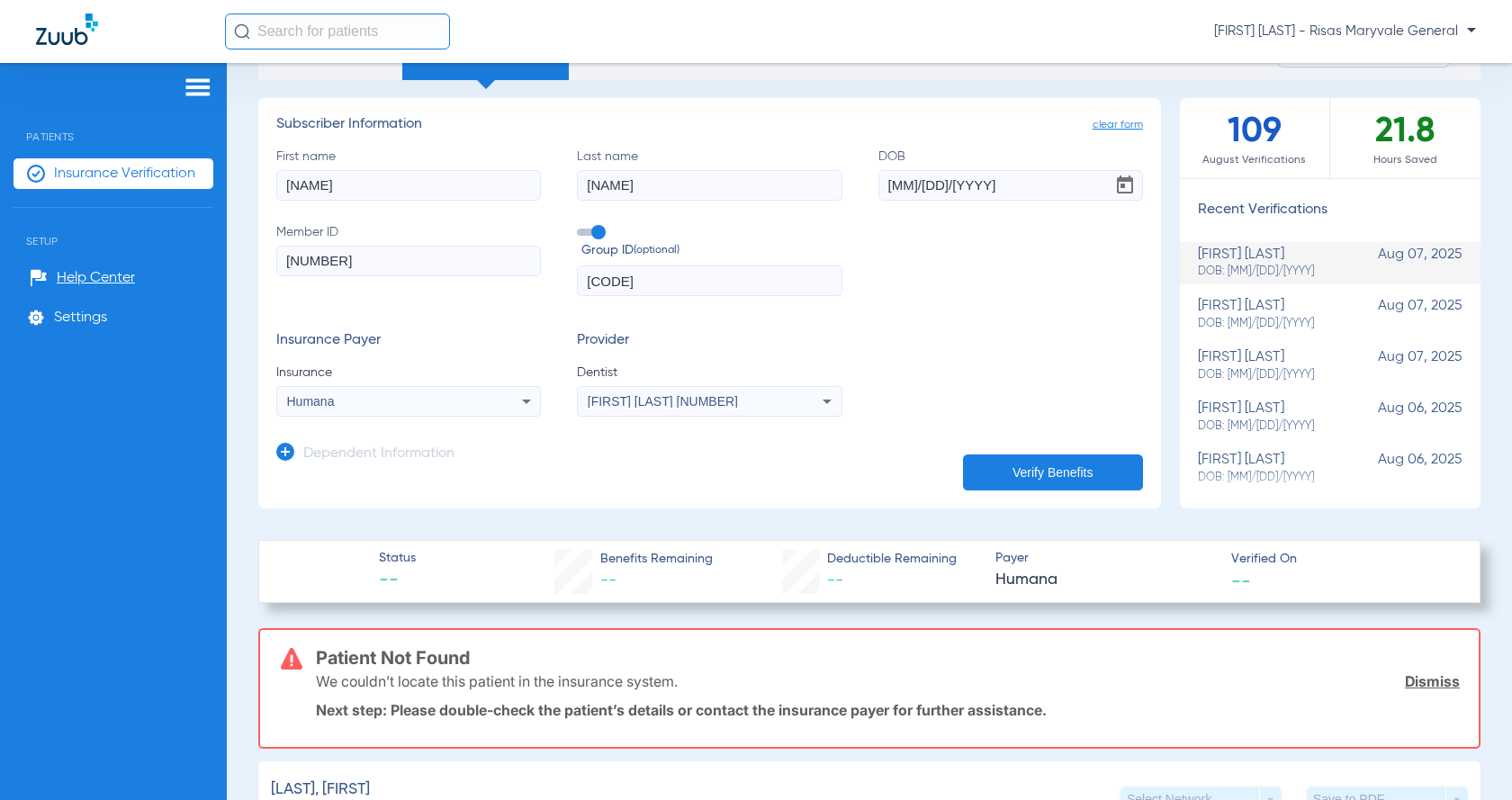 scroll, scrollTop: 120, scrollLeft: 0, axis: vertical 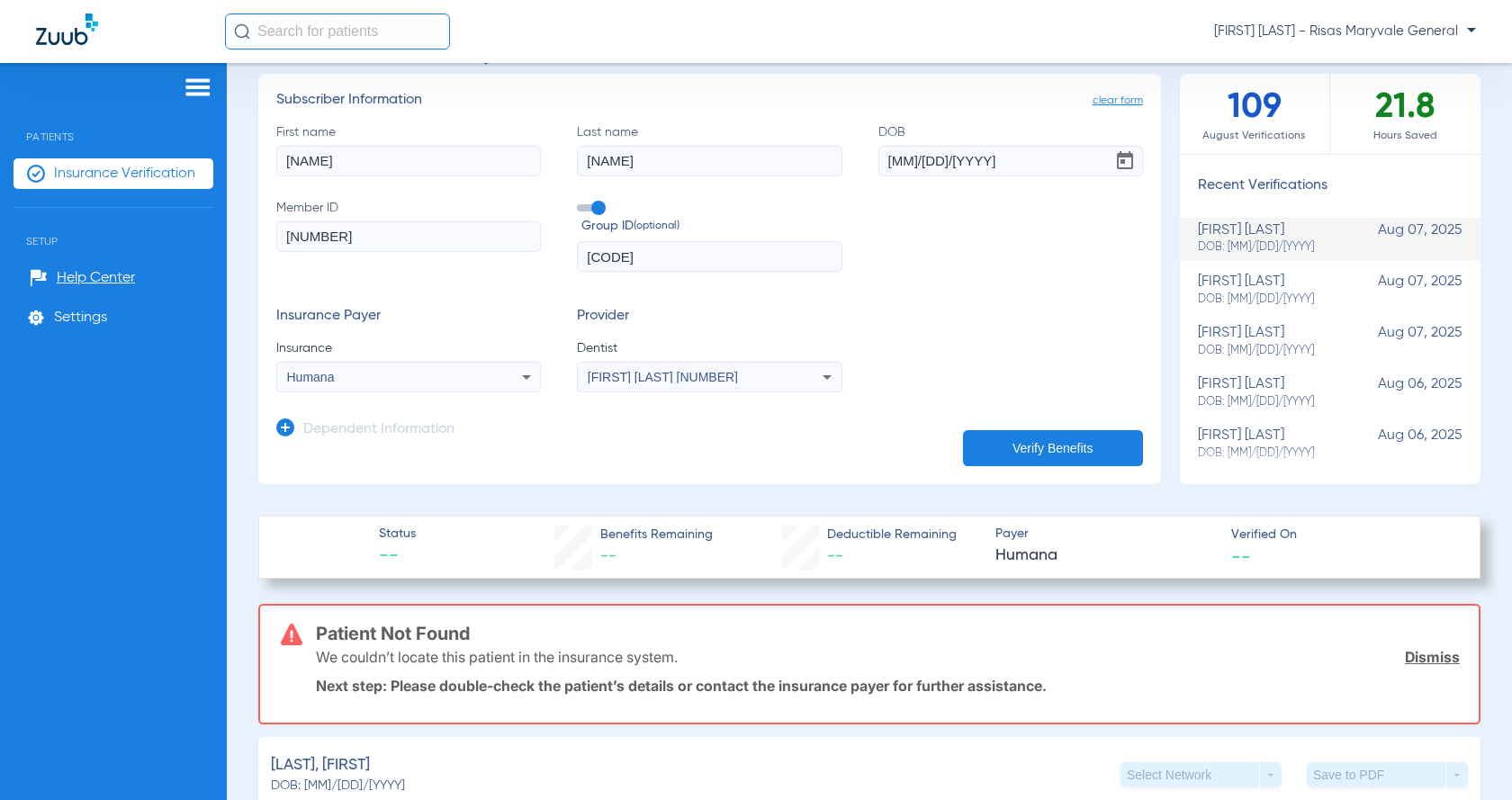 click on "[CODE]" 